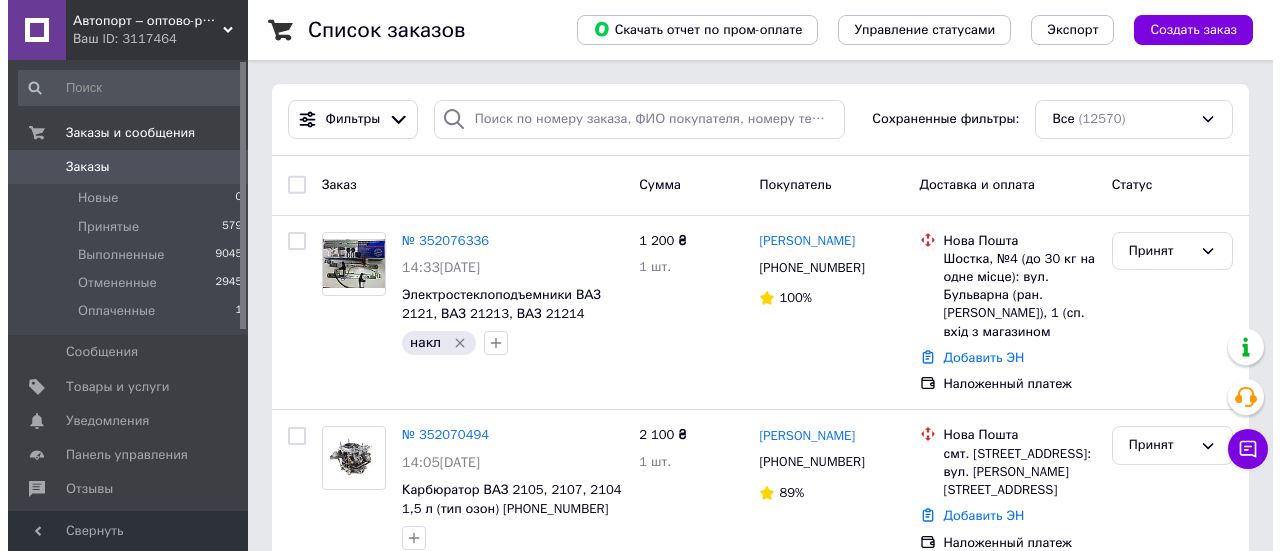 scroll, scrollTop: 0, scrollLeft: 0, axis: both 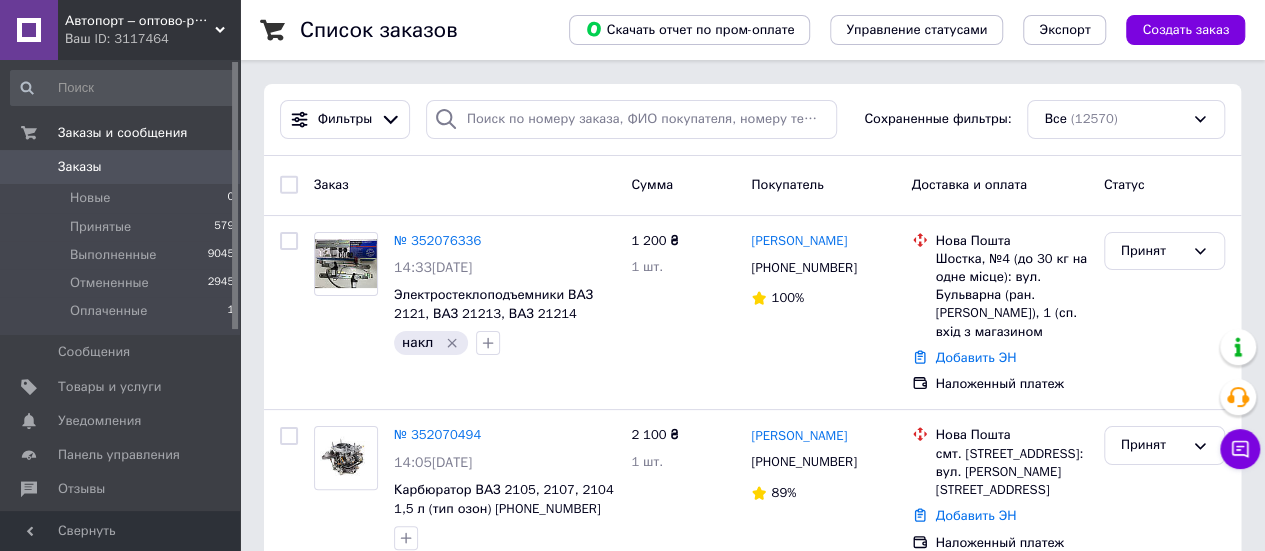 click on "Заказы" at bounding box center (80, 167) 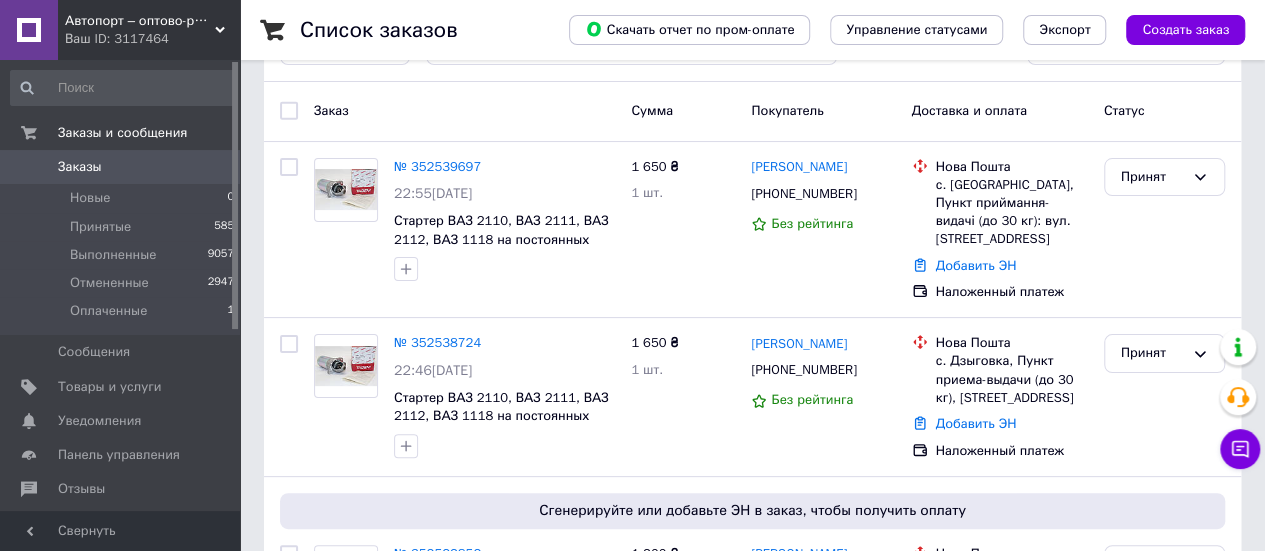 scroll, scrollTop: 100, scrollLeft: 0, axis: vertical 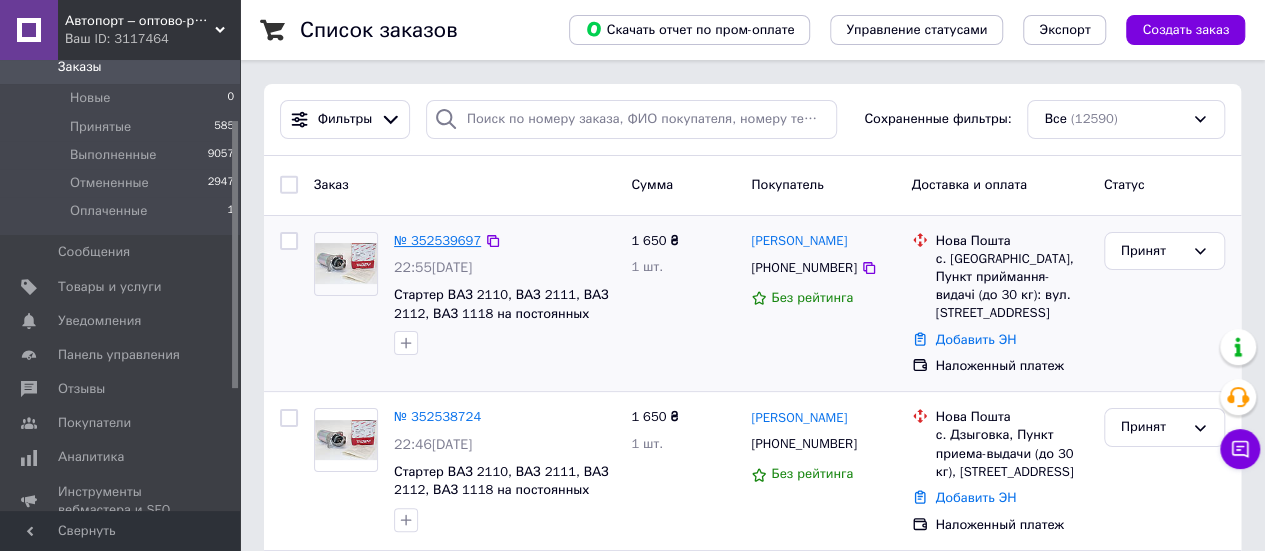 drag, startPoint x: 410, startPoint y: 340, endPoint x: 408, endPoint y: 239, distance: 101.0198 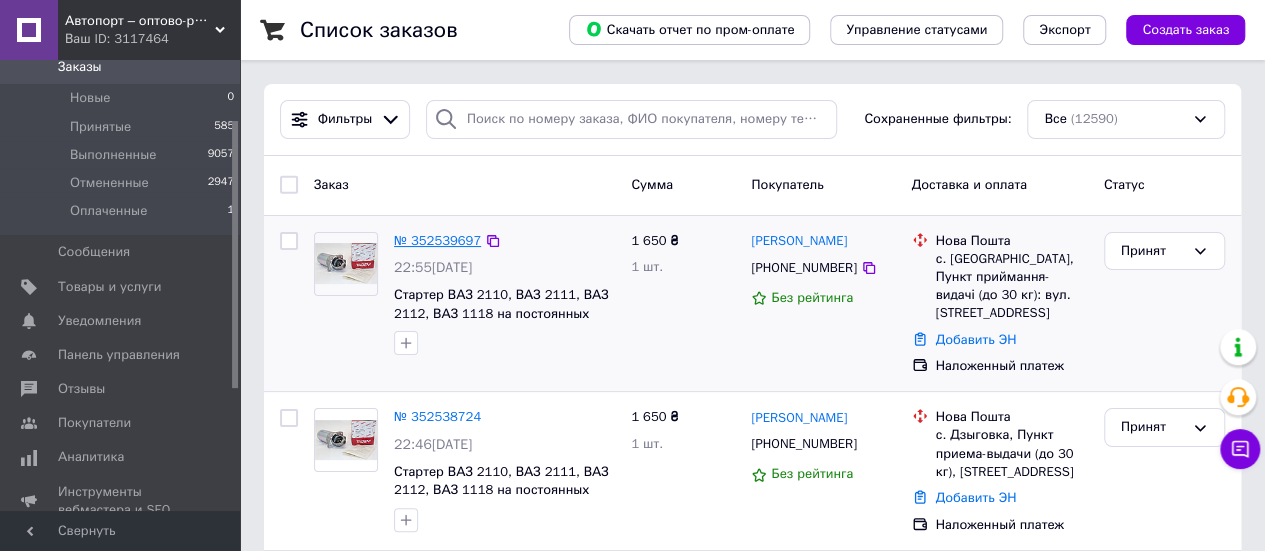 click 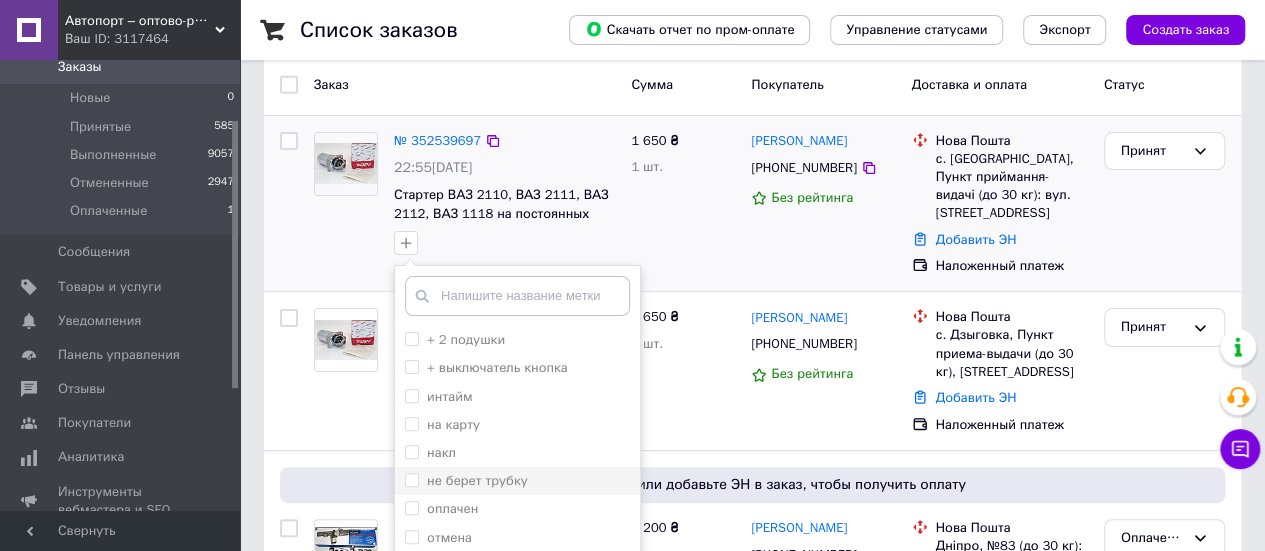 scroll, scrollTop: 200, scrollLeft: 0, axis: vertical 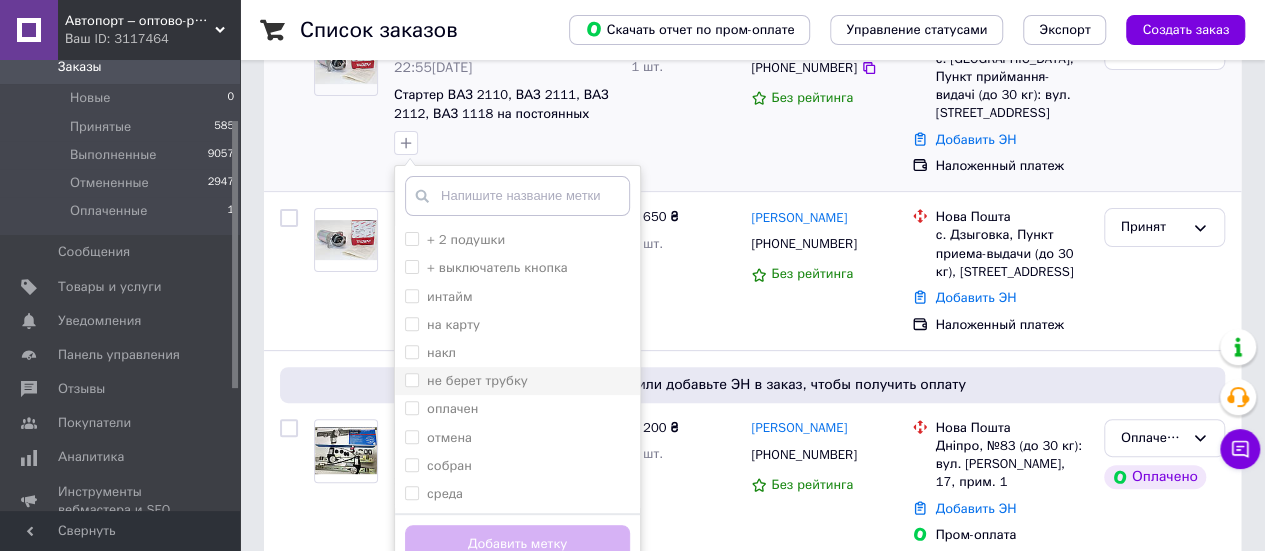 click on "не берет трубку" at bounding box center [411, 379] 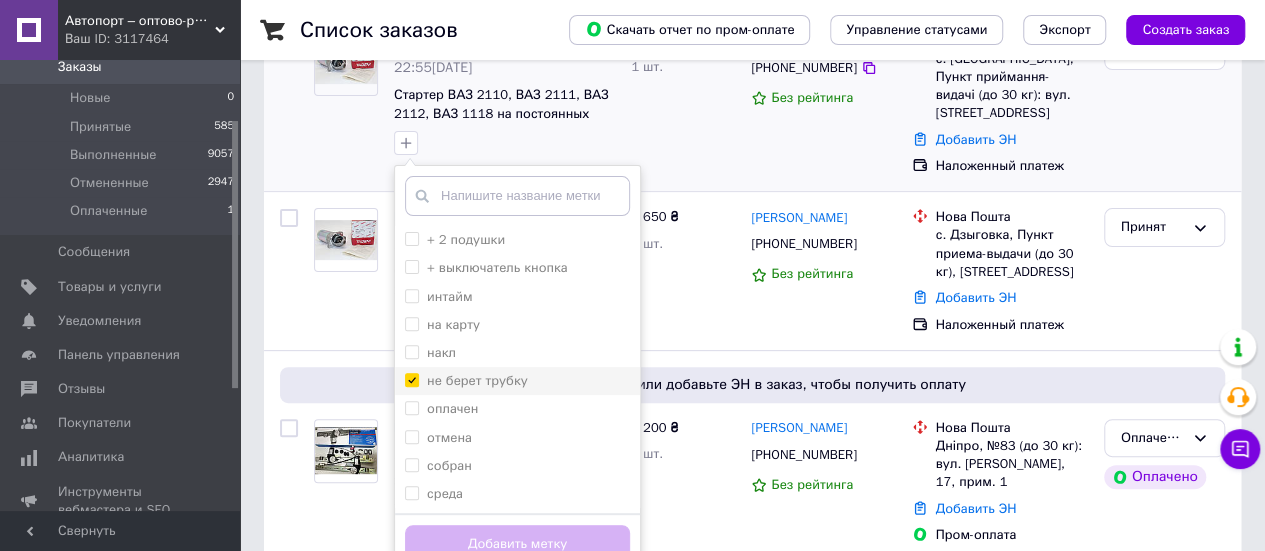 checkbox on "true" 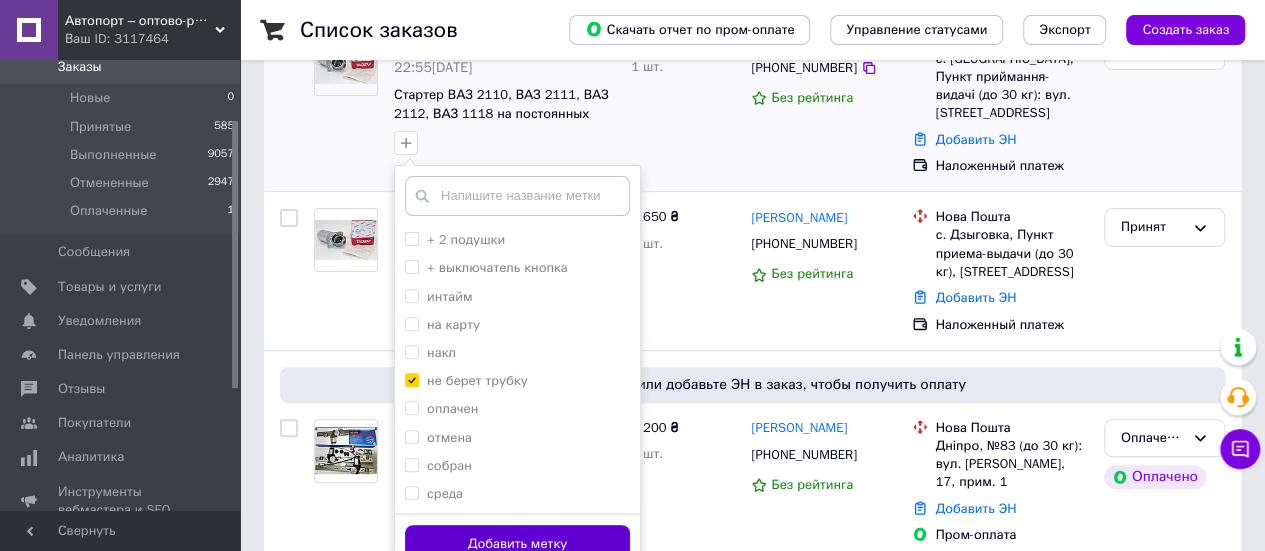 click on "Добавить метку" at bounding box center (517, 544) 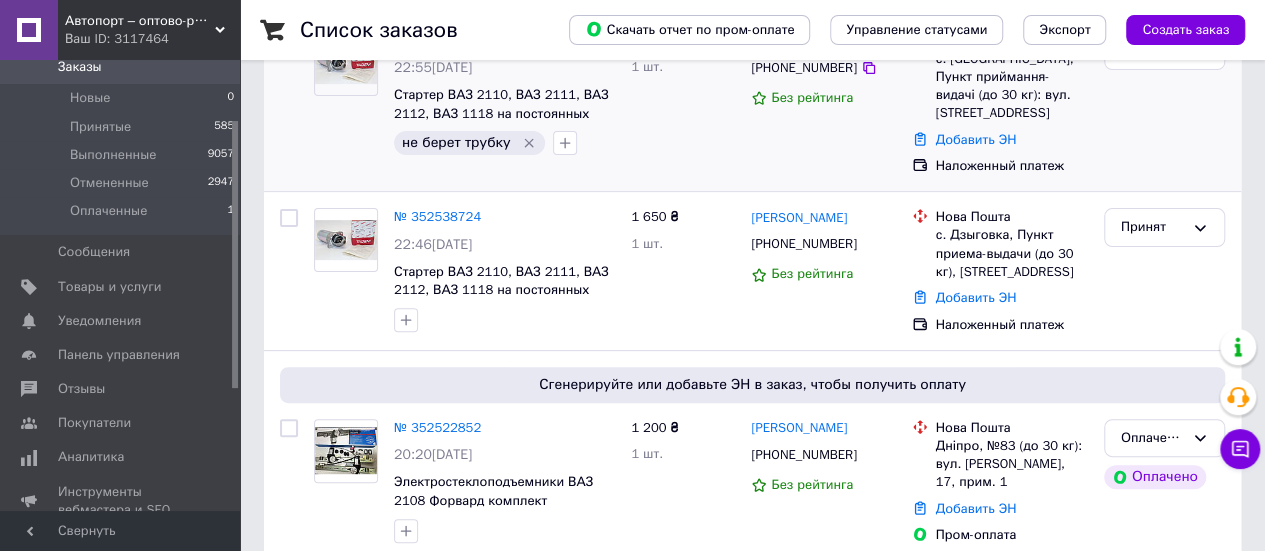 click on "Список заказов   Скачать отчет по пром-оплате Управление статусами Экспорт Создать заказ Фильтры Сохраненные фильтры: Все (12590) Заказ Сумма Покупатель Доставка и оплата Статус № 352539697 22:55, 13.07.2025 Стартер ВАЗ 2110, ВАЗ 2111, ВАЗ 2112, ВАЗ 1118 на постоянных магнитах с редуктором не берет трубку   1 650 ₴ 1 шт. Олена Григоріченко +380685509736 Без рейтинга Нова Пошта с. Дзиґівка, Пункт приймання-видачі (до 30 кг): вул. Центральна, 33 Добавить ЭН Наложенный платеж Принят № 352538724 22:46, 13.07.2025 Стартер ВАЗ 2110, ВАЗ 2111, ВАЗ 2112, ВАЗ 1118 на постоянных магнитах с редуктором 1 650 ₴ 1 шт. +380685509736 1 шт. 1" at bounding box center (752, 1652) 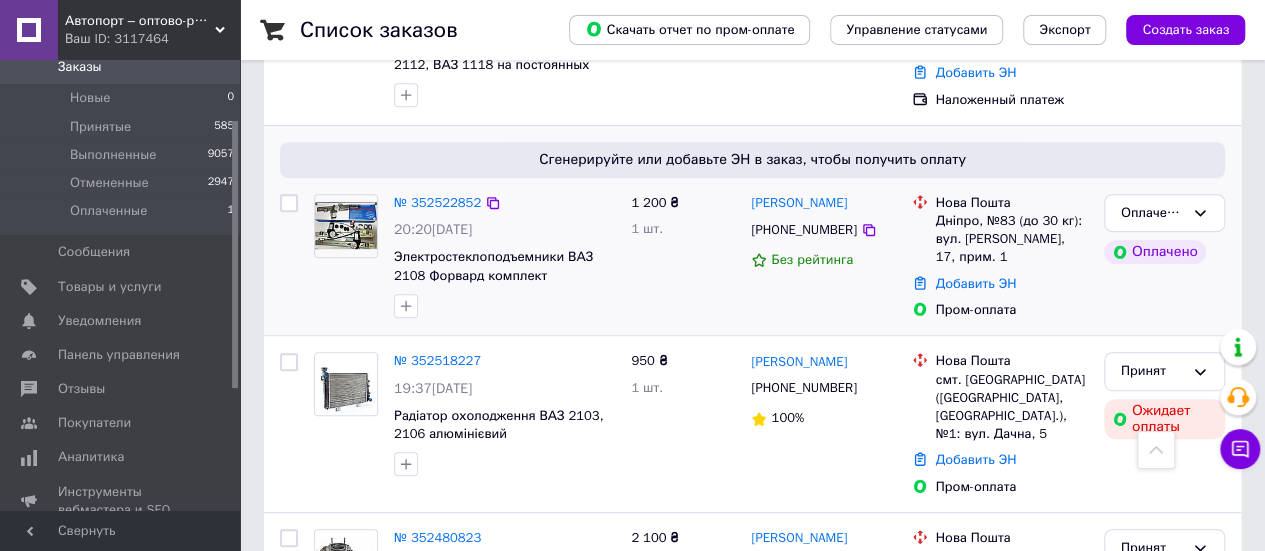 scroll, scrollTop: 500, scrollLeft: 0, axis: vertical 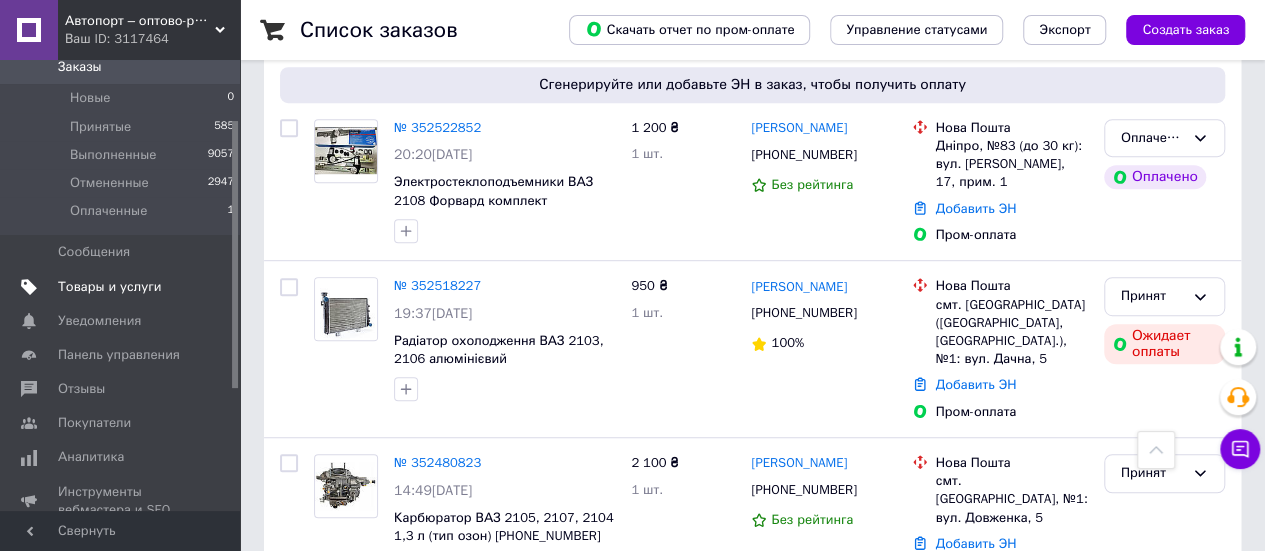click on "Товары и услуги" at bounding box center [110, 287] 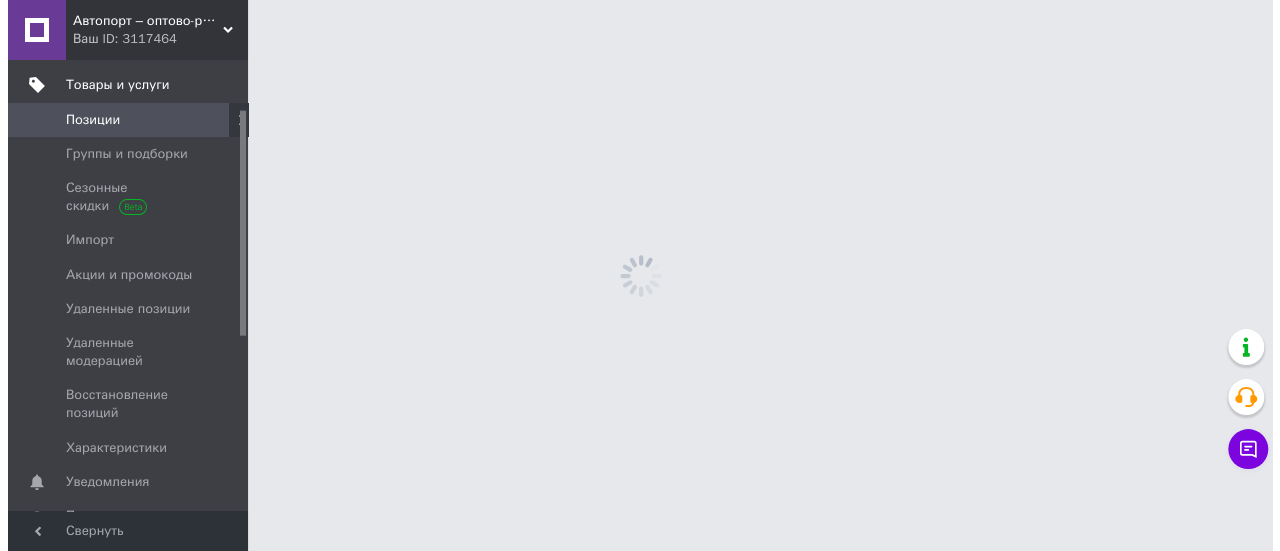 scroll, scrollTop: 0, scrollLeft: 0, axis: both 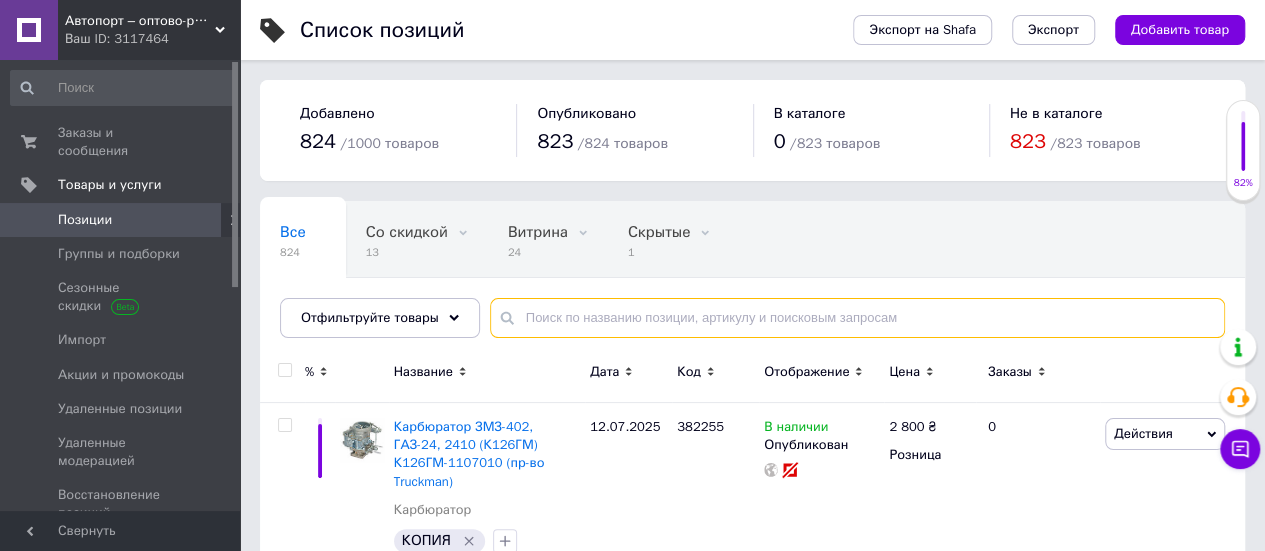 click at bounding box center [857, 318] 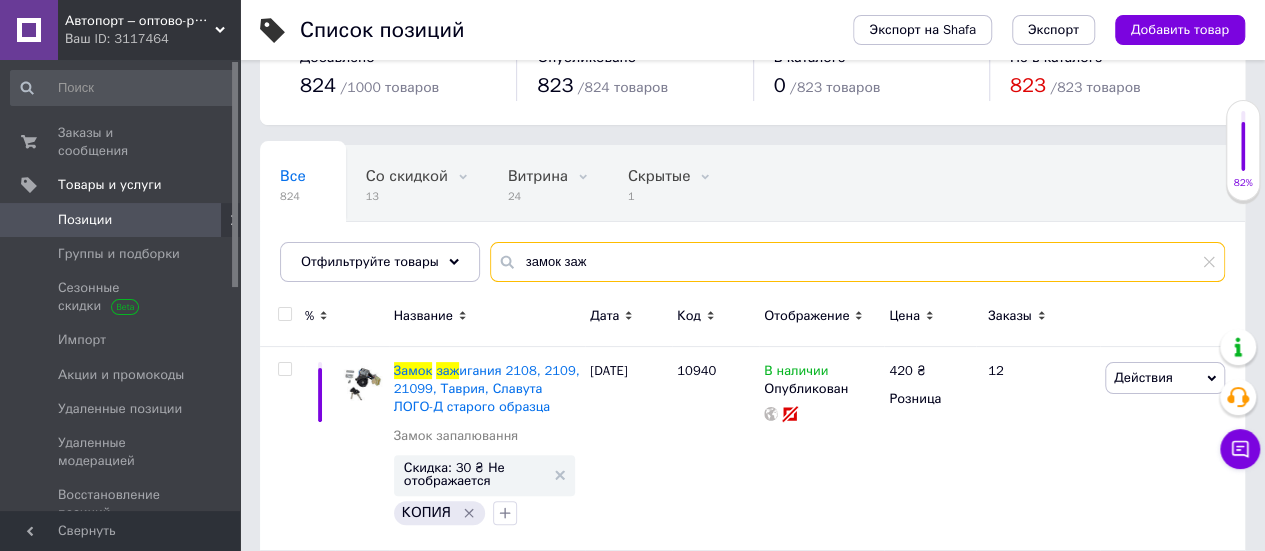 scroll, scrollTop: 200, scrollLeft: 0, axis: vertical 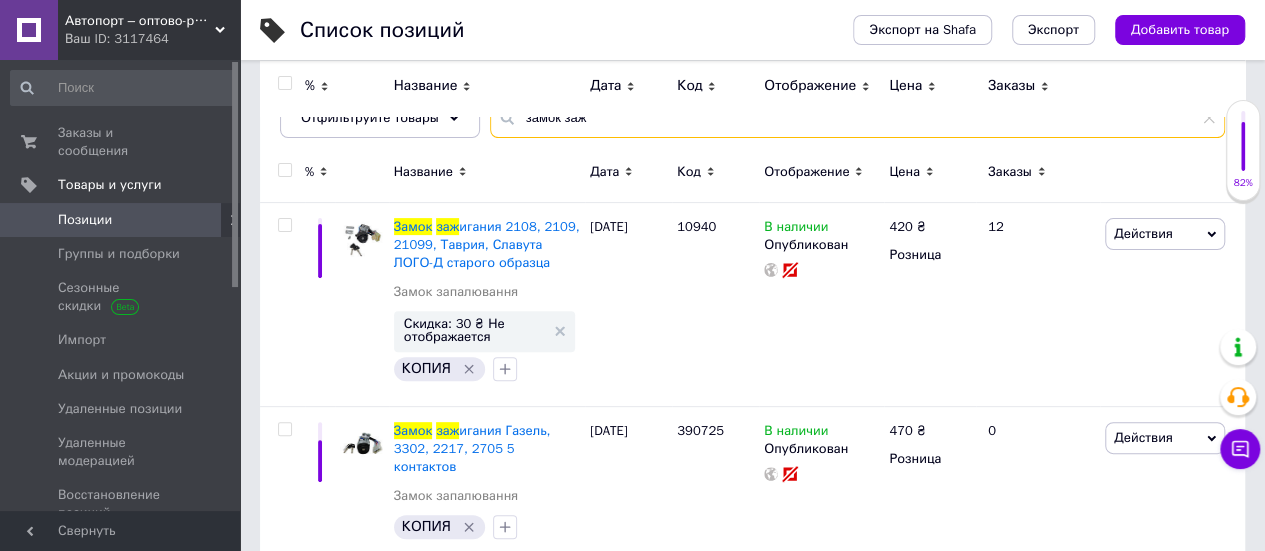 type on "замок заж" 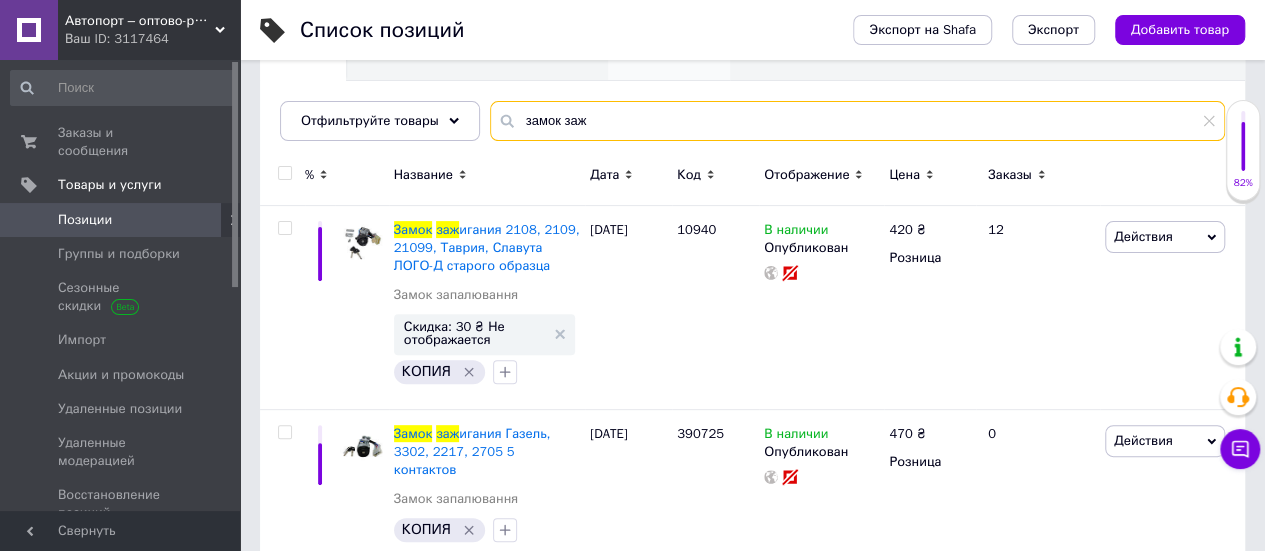 scroll, scrollTop: 200, scrollLeft: 0, axis: vertical 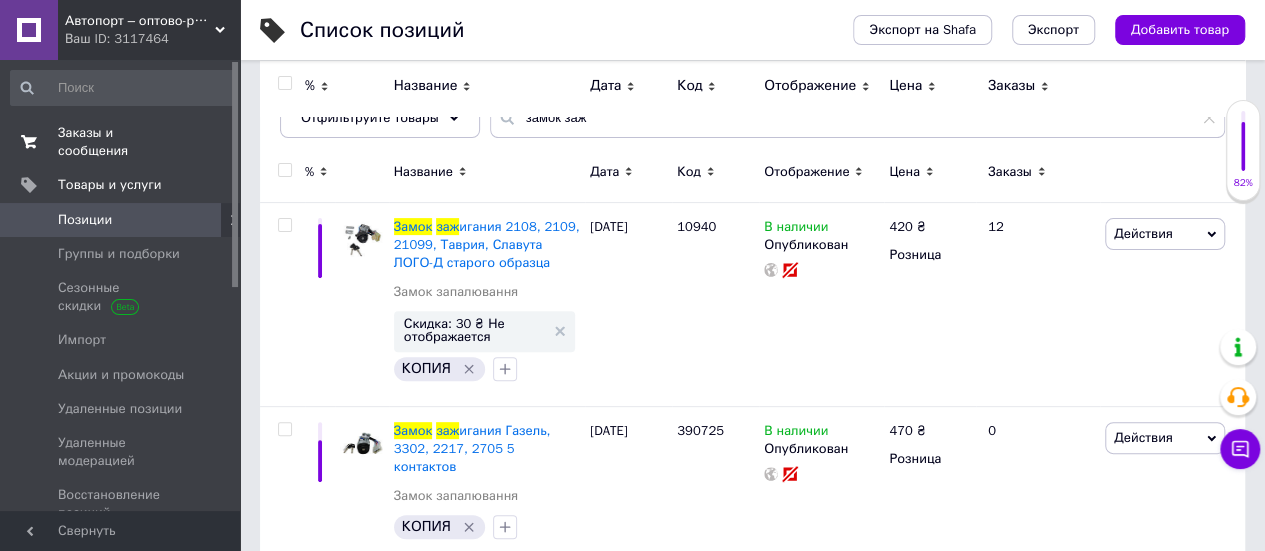click on "Заказы и сообщения" at bounding box center [121, 142] 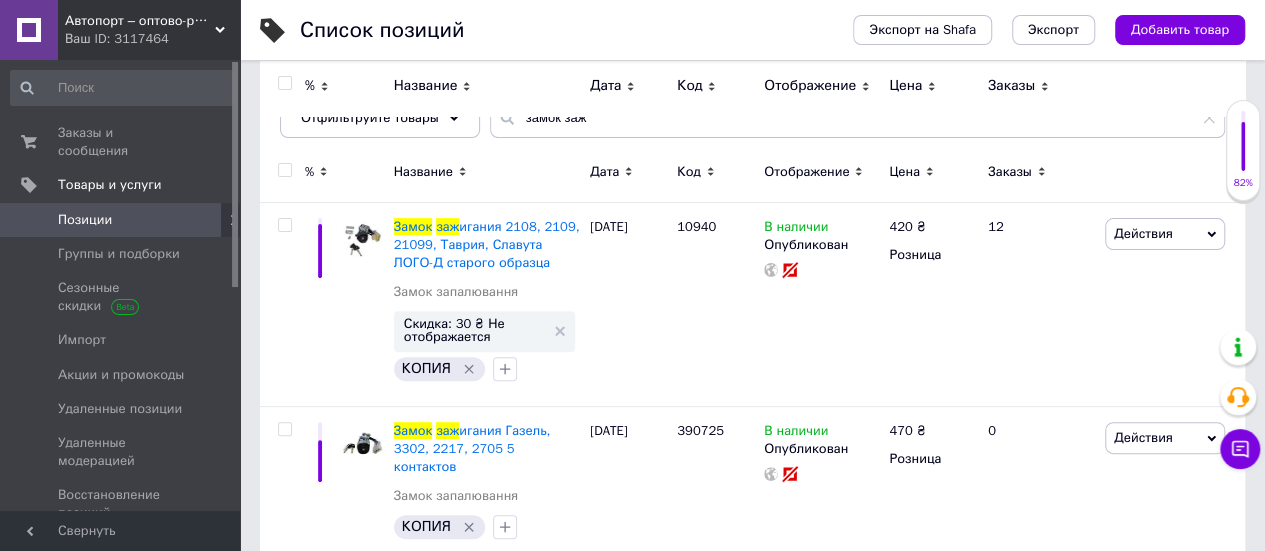 click on "Заказы и сообщения" at bounding box center [121, 142] 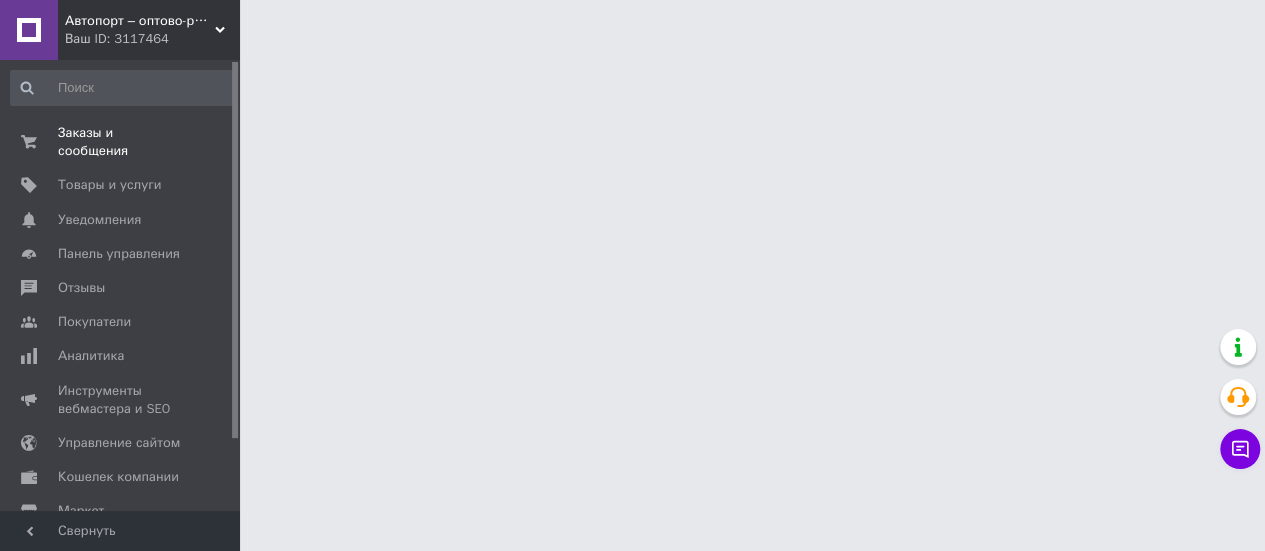 scroll, scrollTop: 0, scrollLeft: 0, axis: both 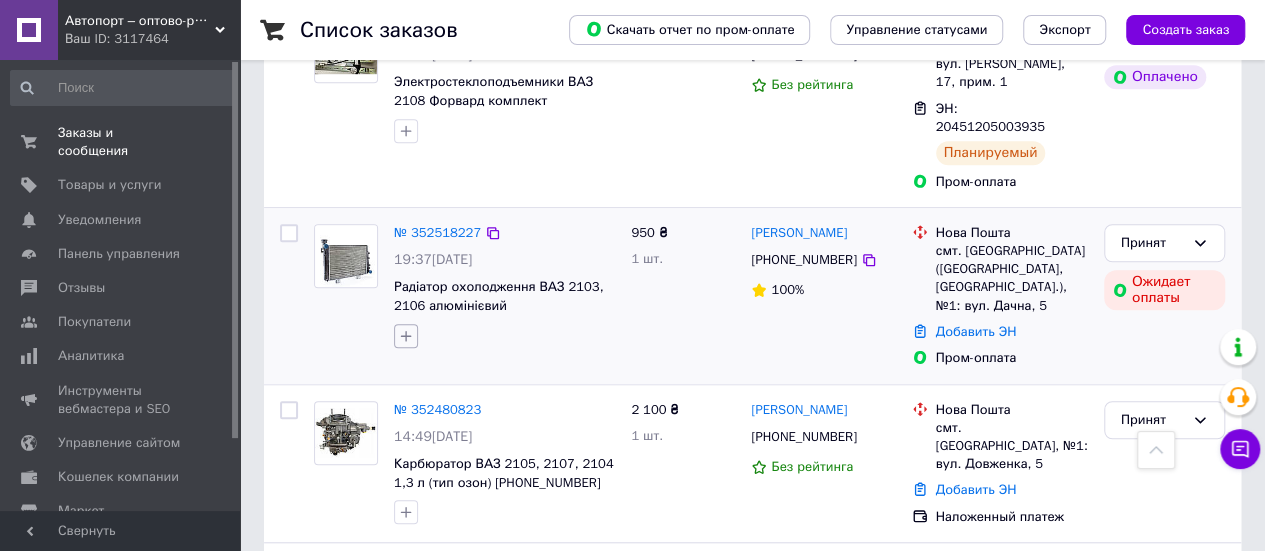 click 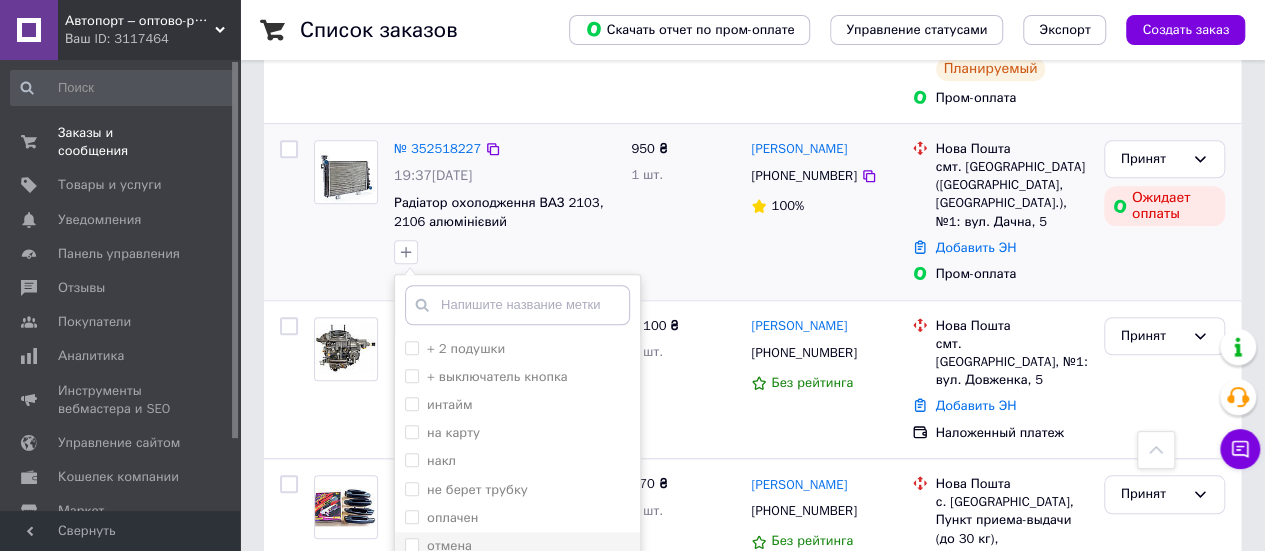 scroll, scrollTop: 800, scrollLeft: 0, axis: vertical 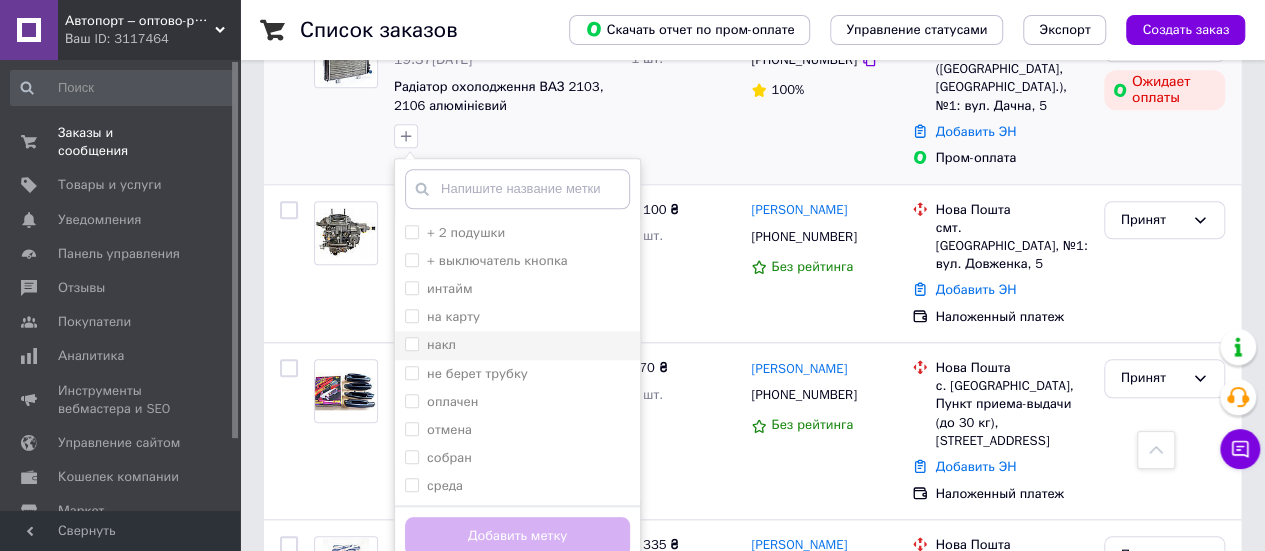 click on "накл" at bounding box center [411, 343] 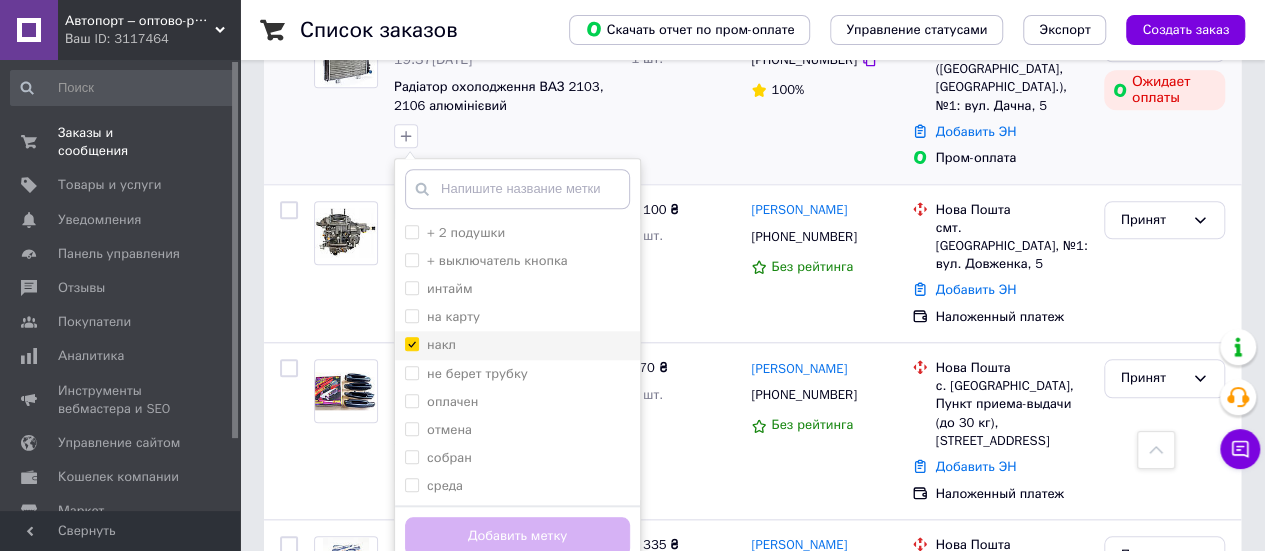 checkbox on "true" 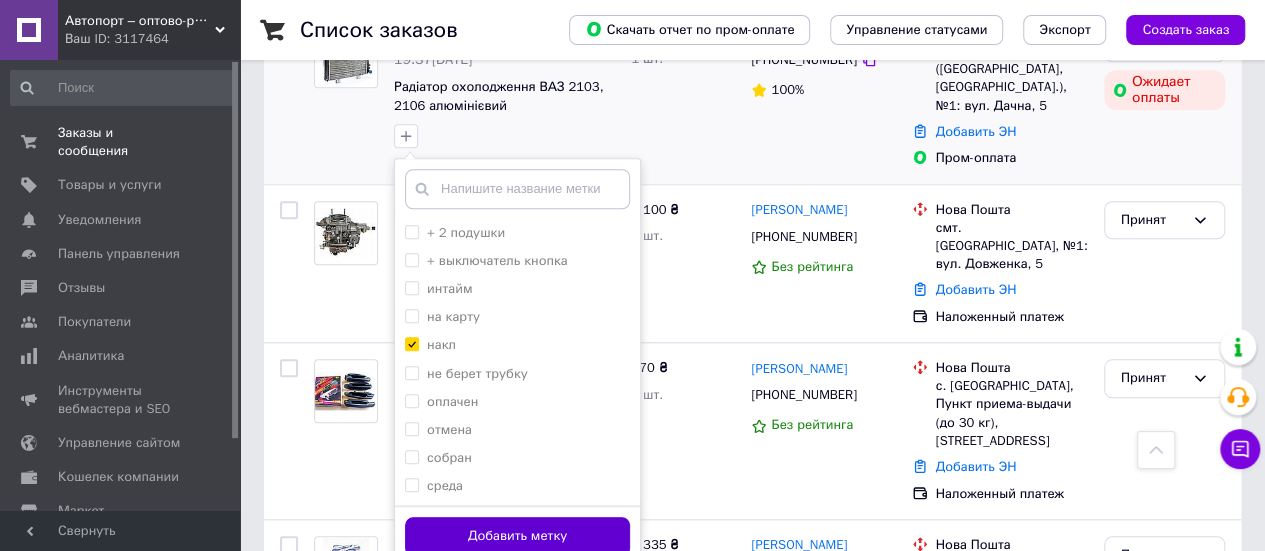 click on "Добавить метку" at bounding box center (517, 536) 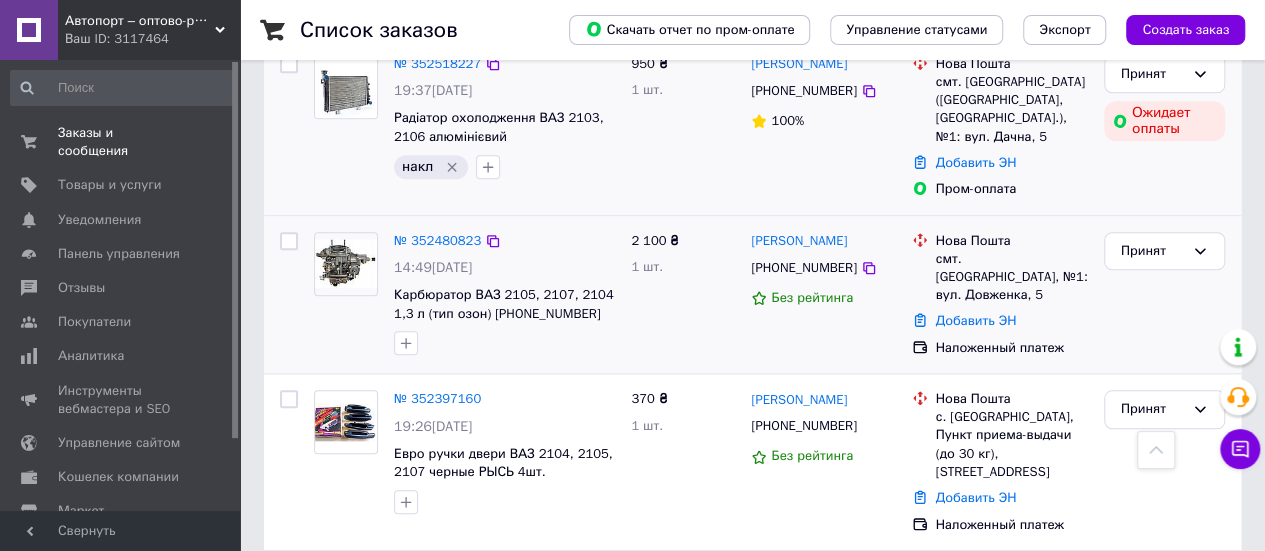 scroll, scrollTop: 800, scrollLeft: 0, axis: vertical 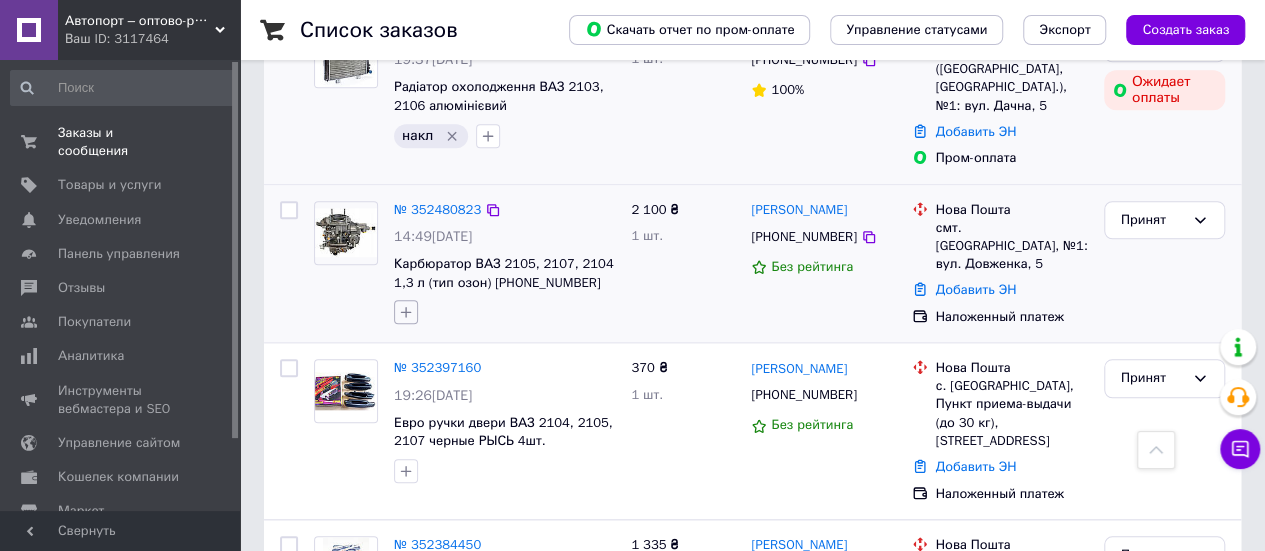 click 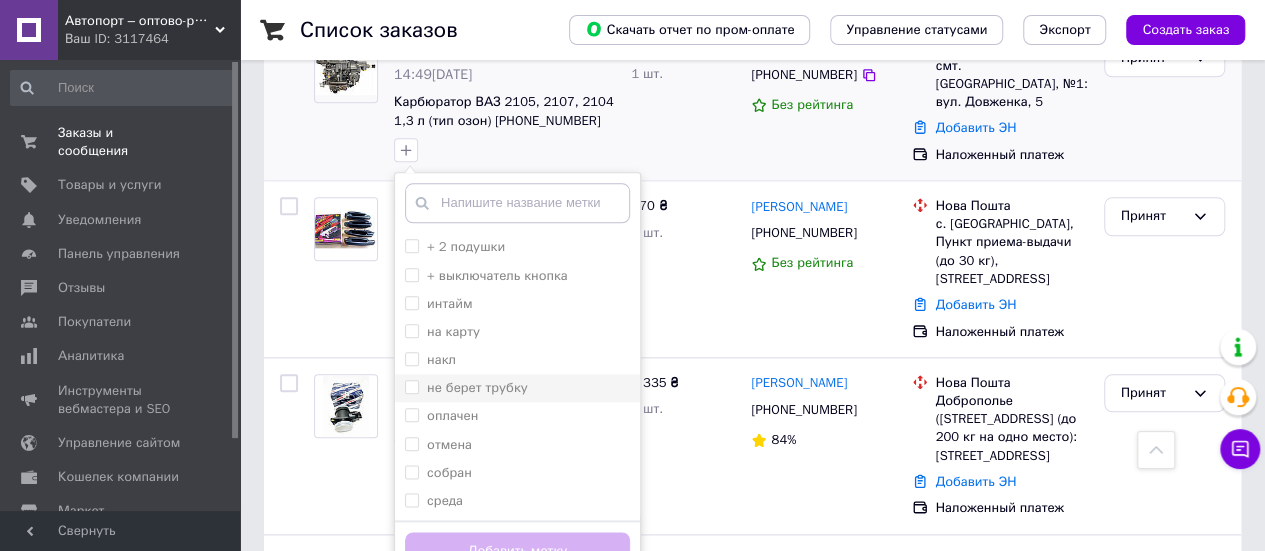 scroll, scrollTop: 1000, scrollLeft: 0, axis: vertical 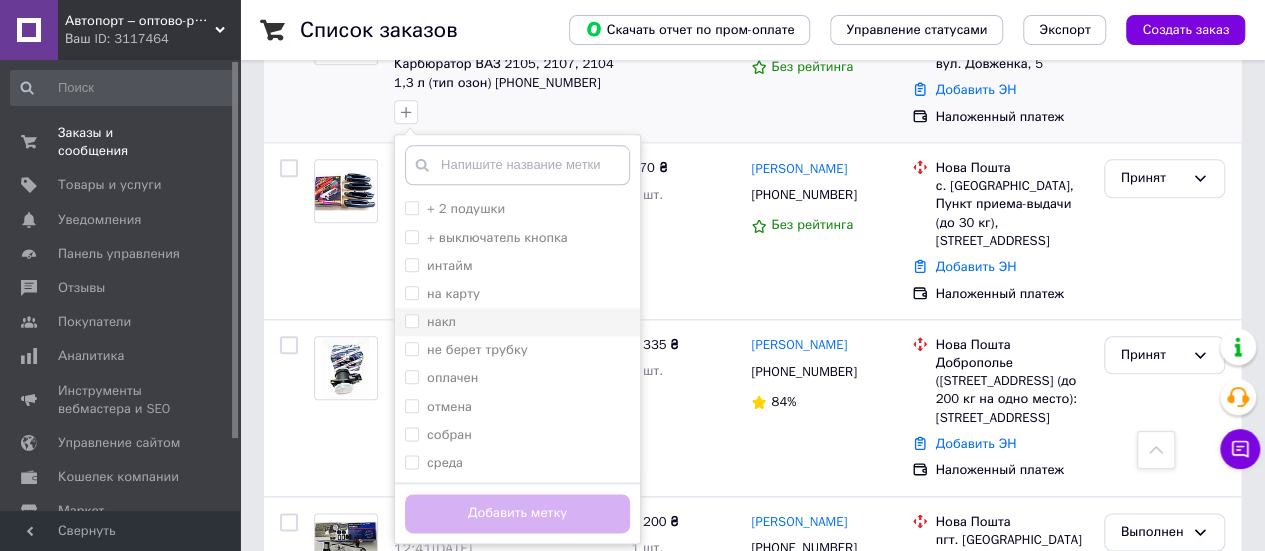 click on "накл" at bounding box center [411, 320] 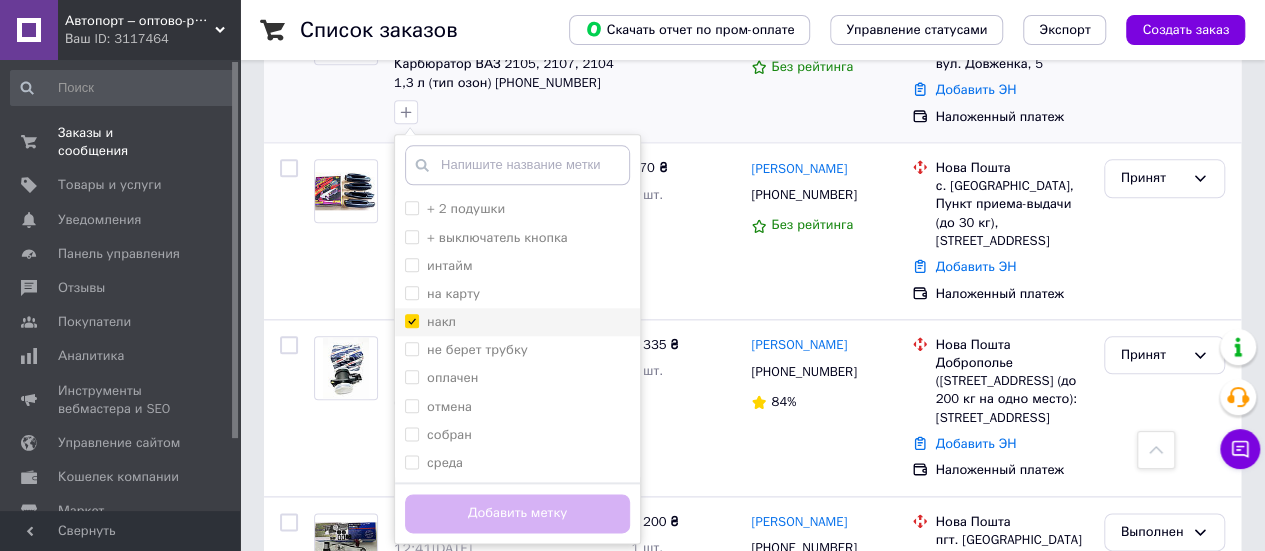 checkbox on "true" 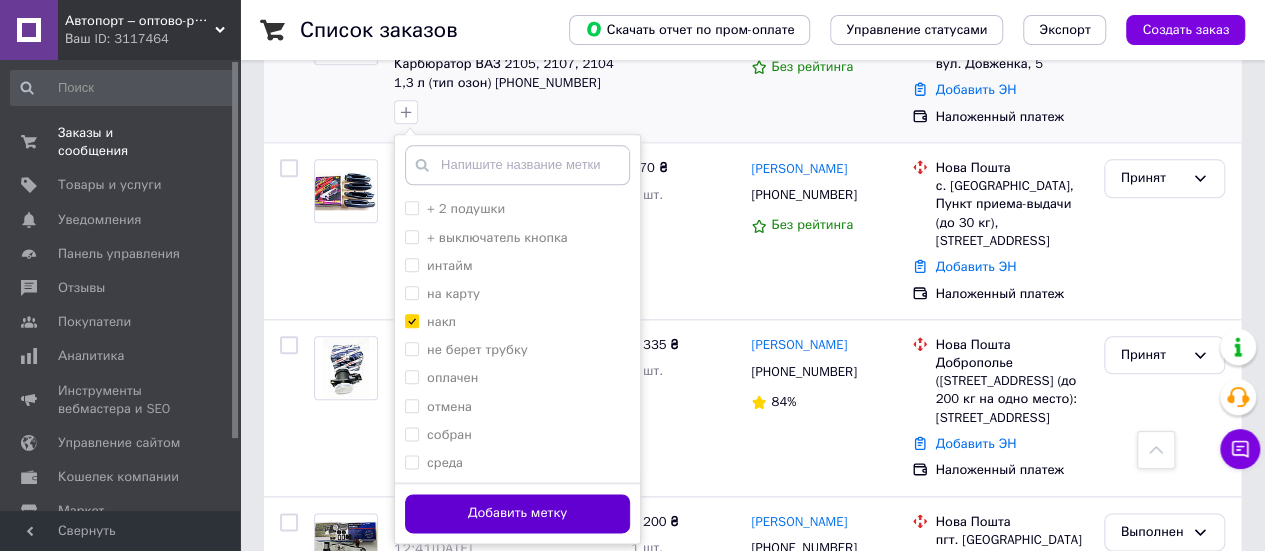 click on "Добавить метку" at bounding box center [517, 513] 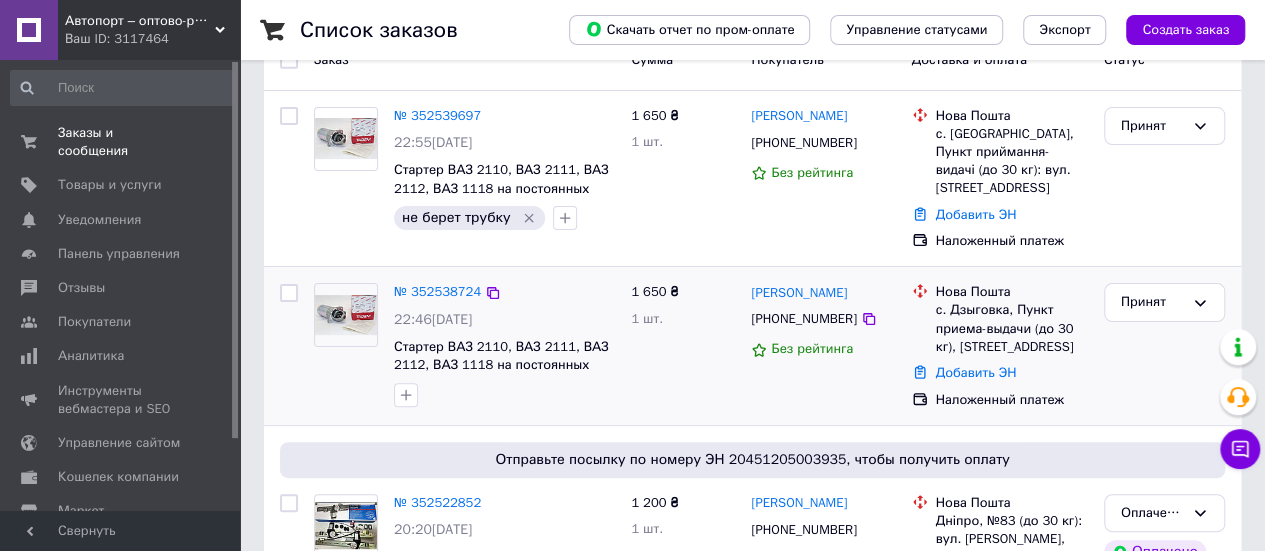 scroll, scrollTop: 0, scrollLeft: 0, axis: both 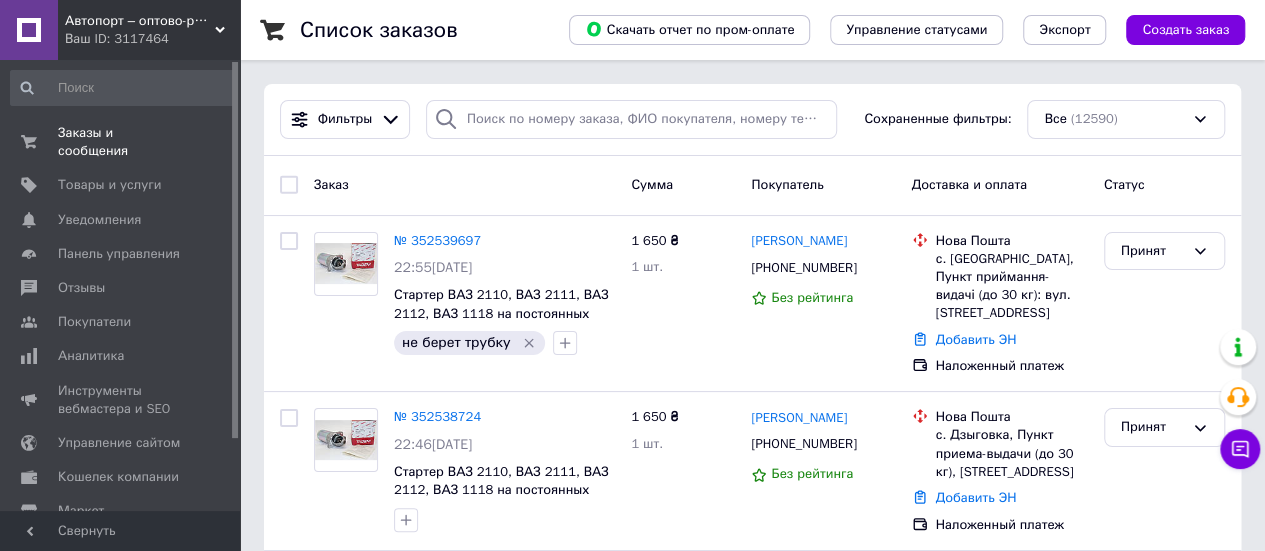click on "Олена Григоріченко" at bounding box center [799, 241] 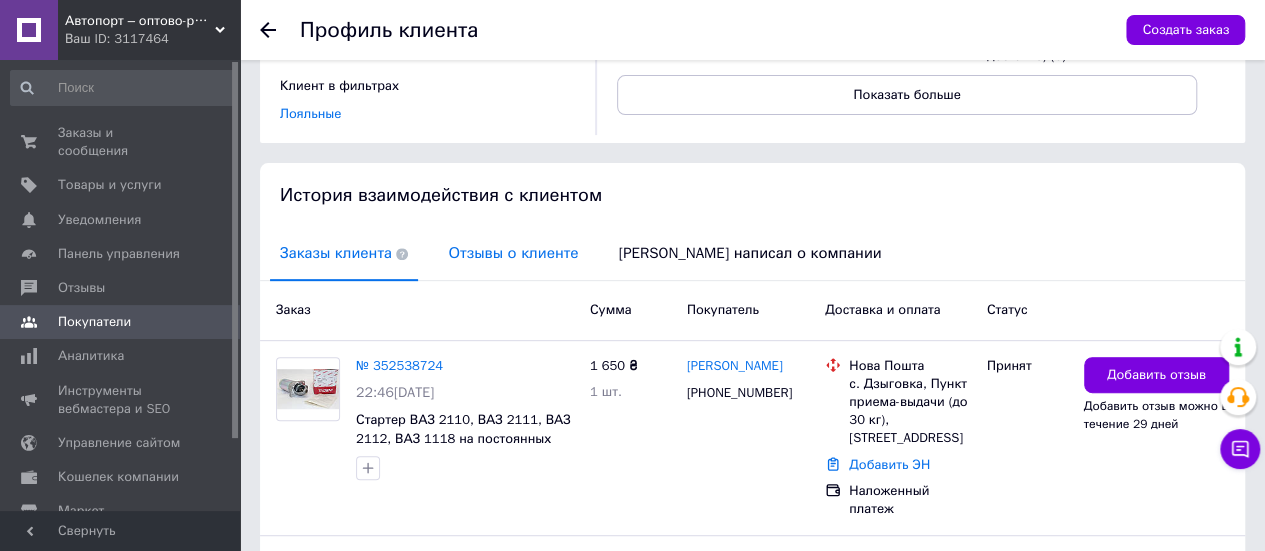 click on "Отзывы о клиенте" at bounding box center [513, 253] 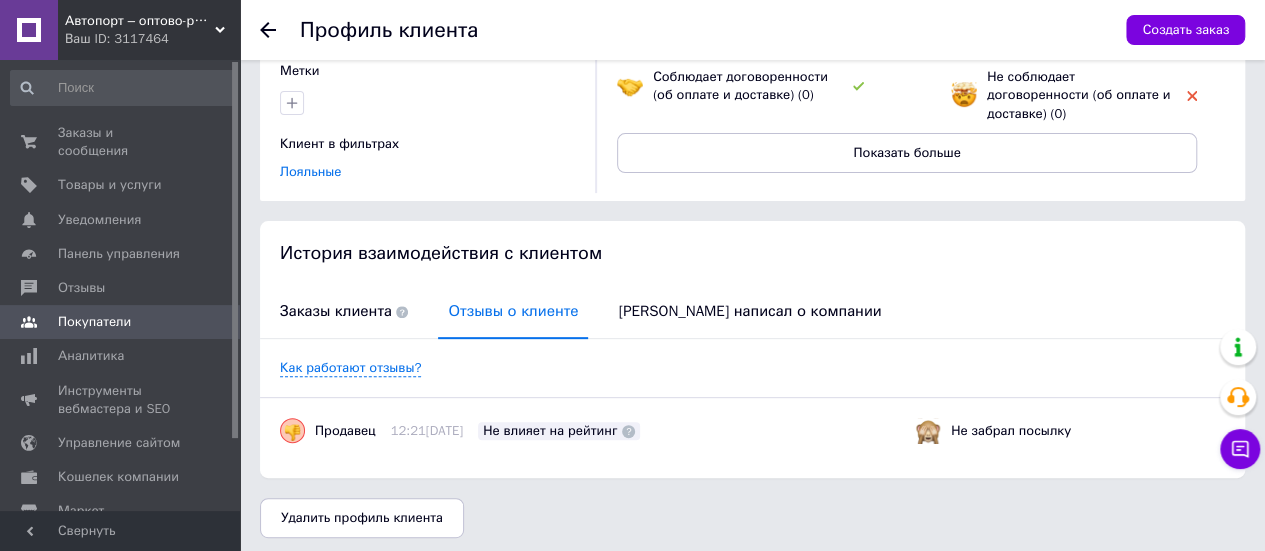 scroll, scrollTop: 0, scrollLeft: 0, axis: both 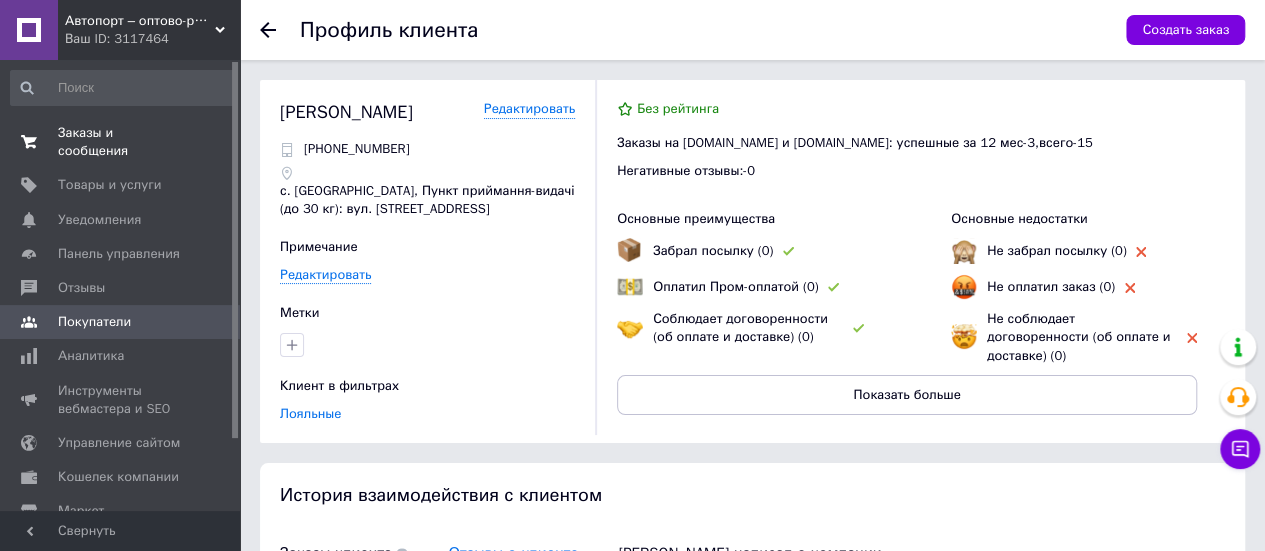 click on "Заказы и сообщения" at bounding box center [121, 142] 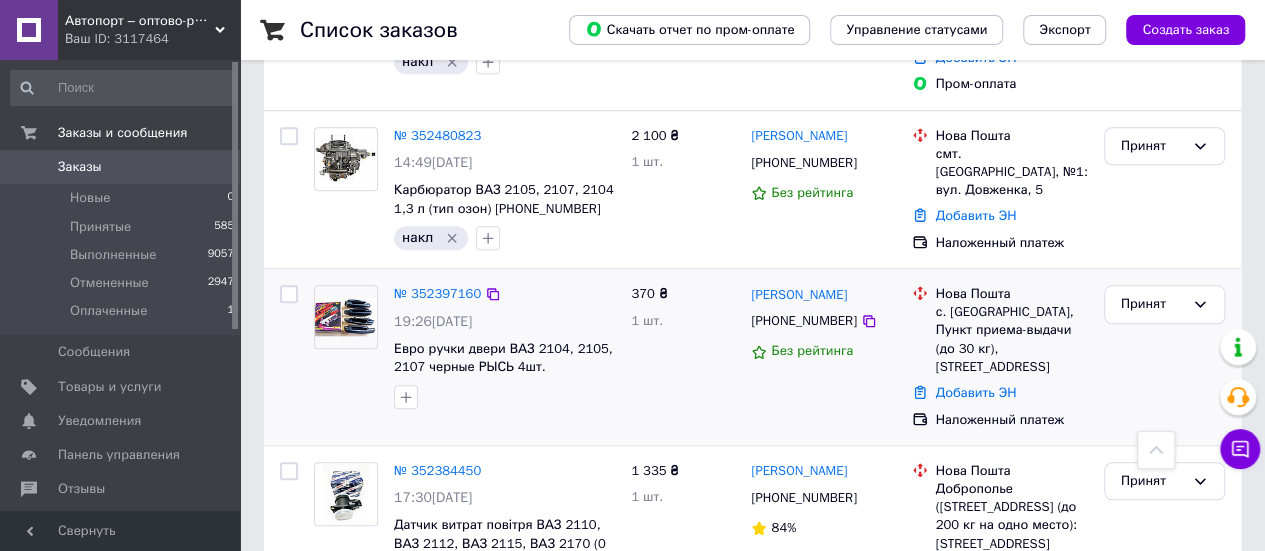 scroll, scrollTop: 900, scrollLeft: 0, axis: vertical 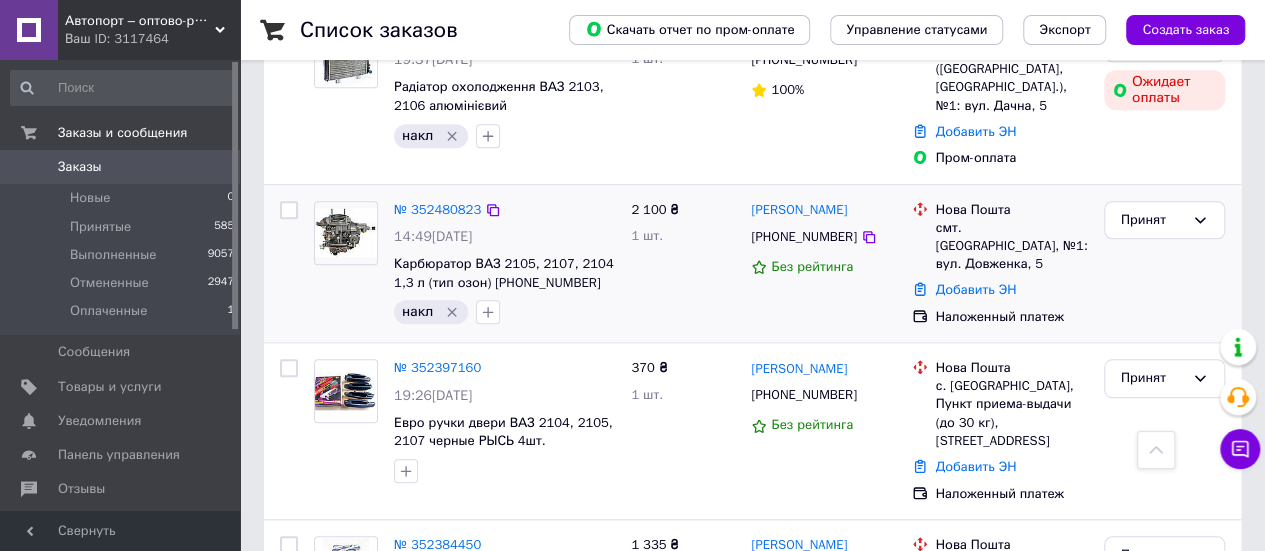 click 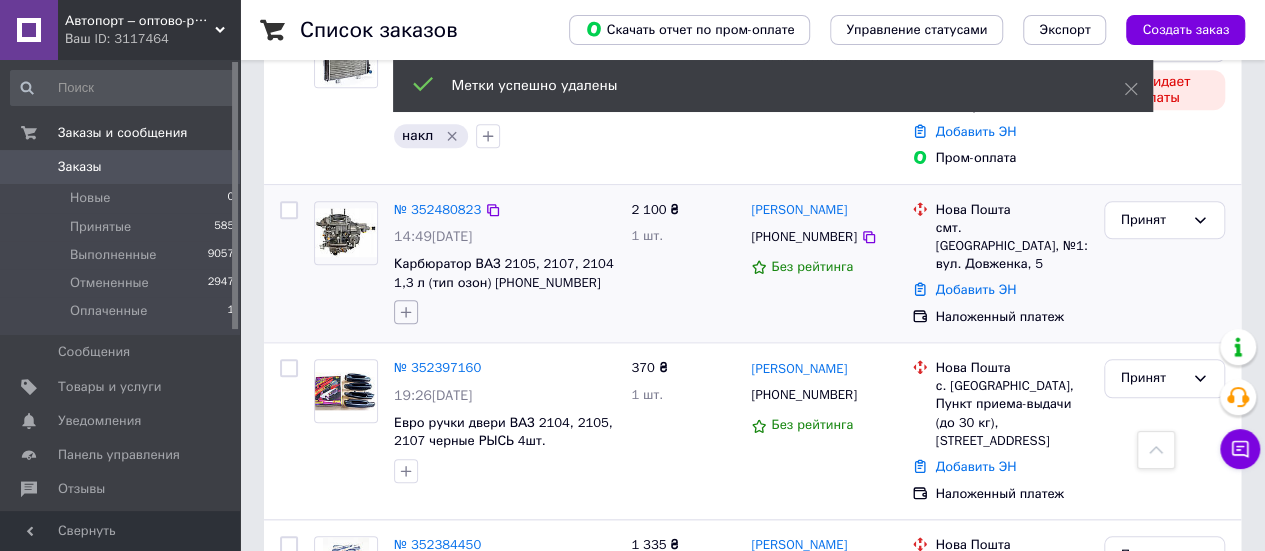 click 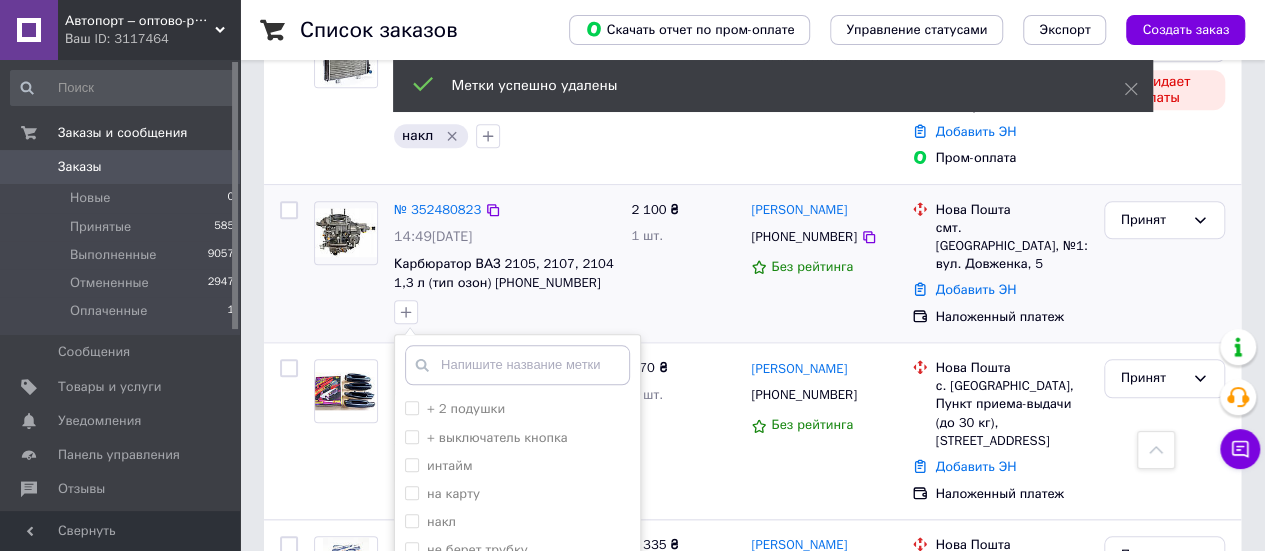 scroll, scrollTop: 900, scrollLeft: 0, axis: vertical 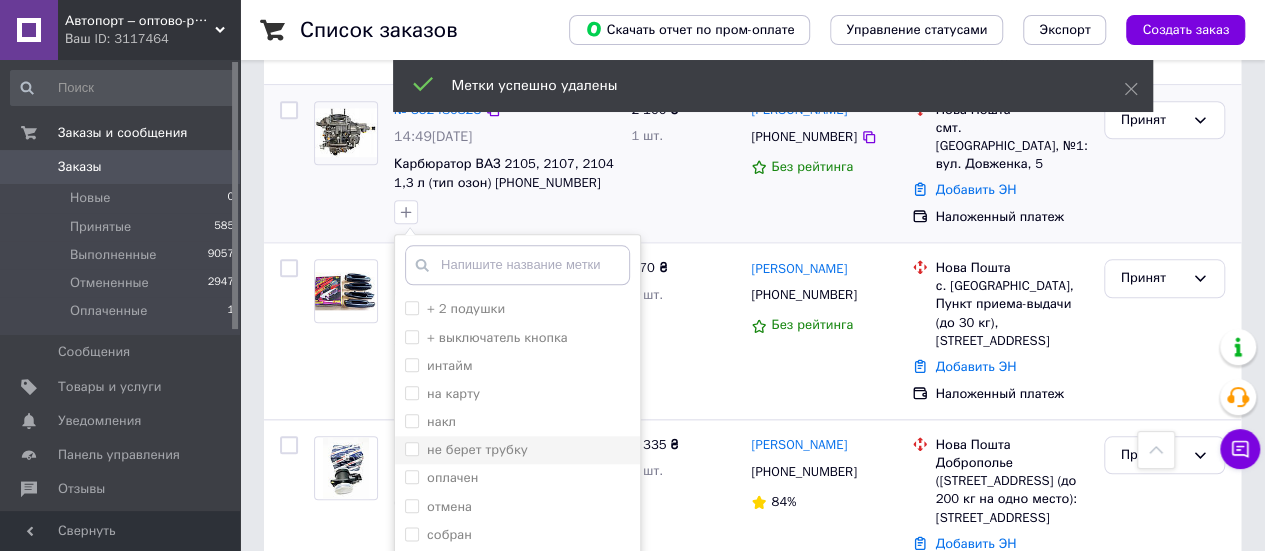 click on "не берет трубку" at bounding box center (411, 448) 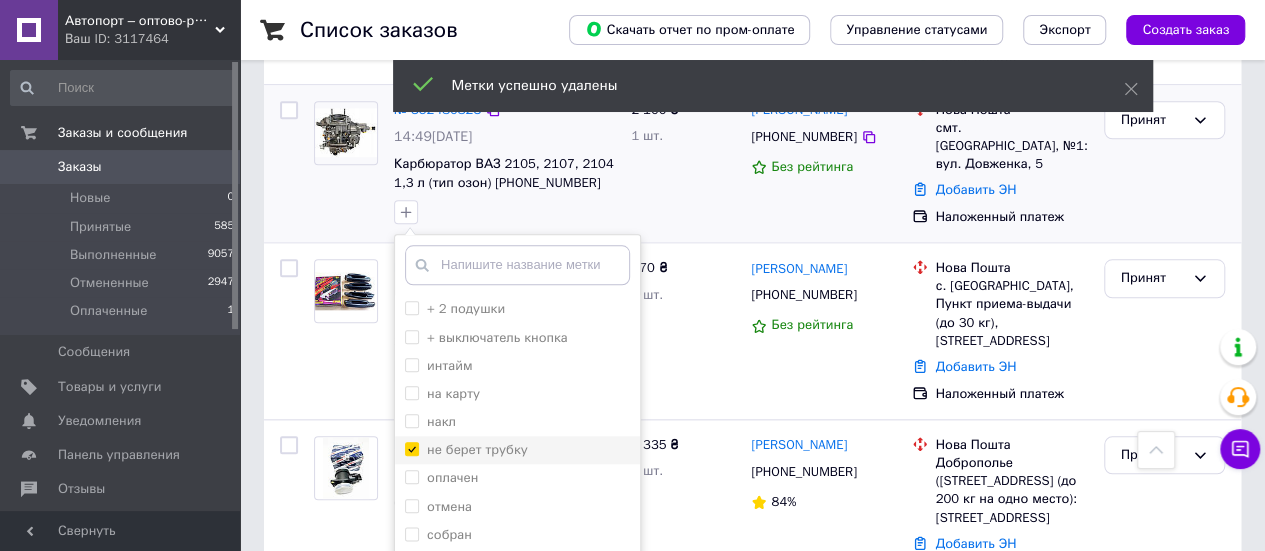 checkbox on "true" 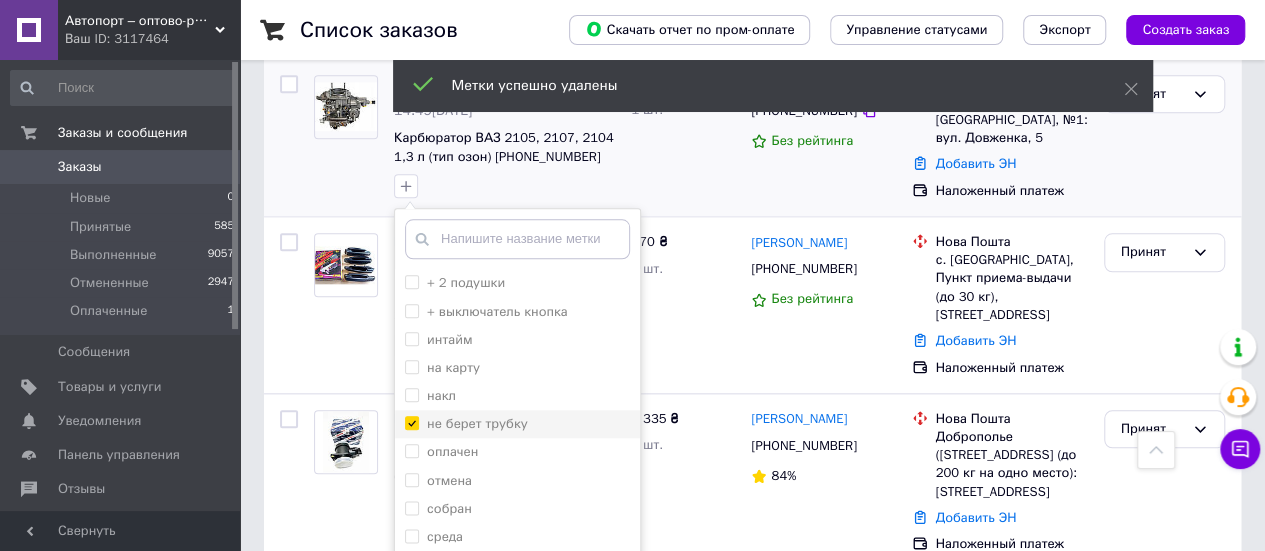 scroll, scrollTop: 1000, scrollLeft: 0, axis: vertical 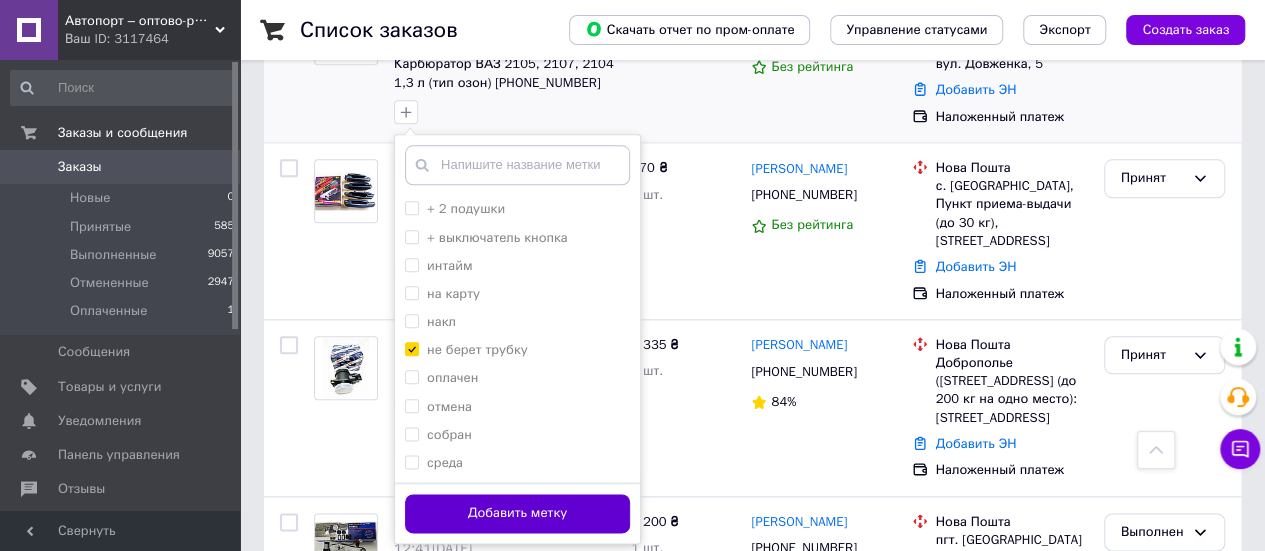 click on "Добавить метку" at bounding box center (517, 513) 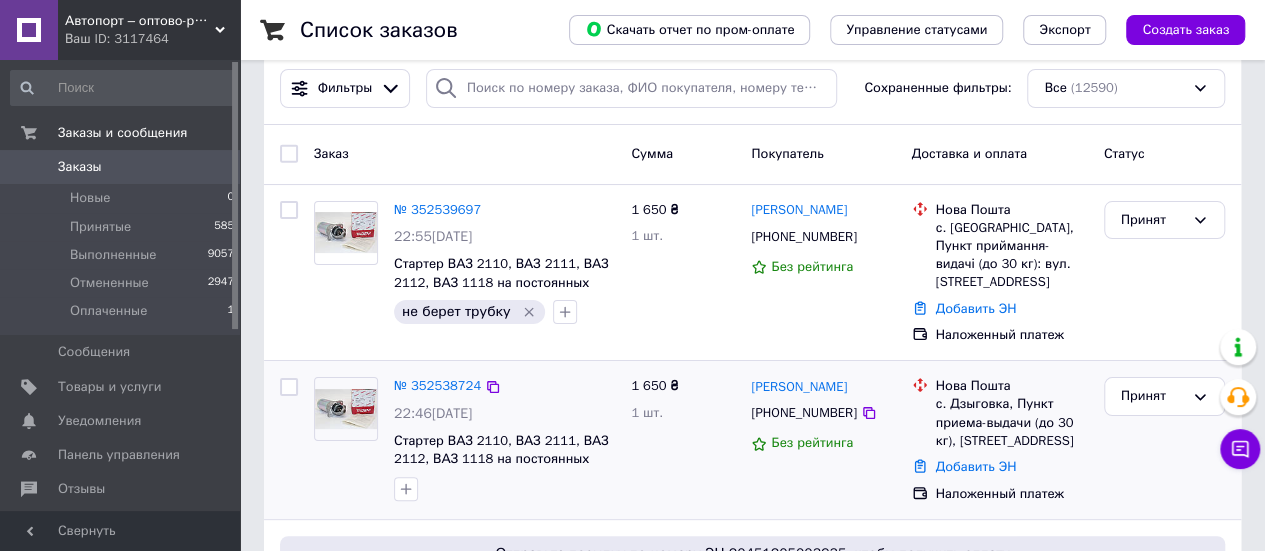 scroll, scrollTop: 0, scrollLeft: 0, axis: both 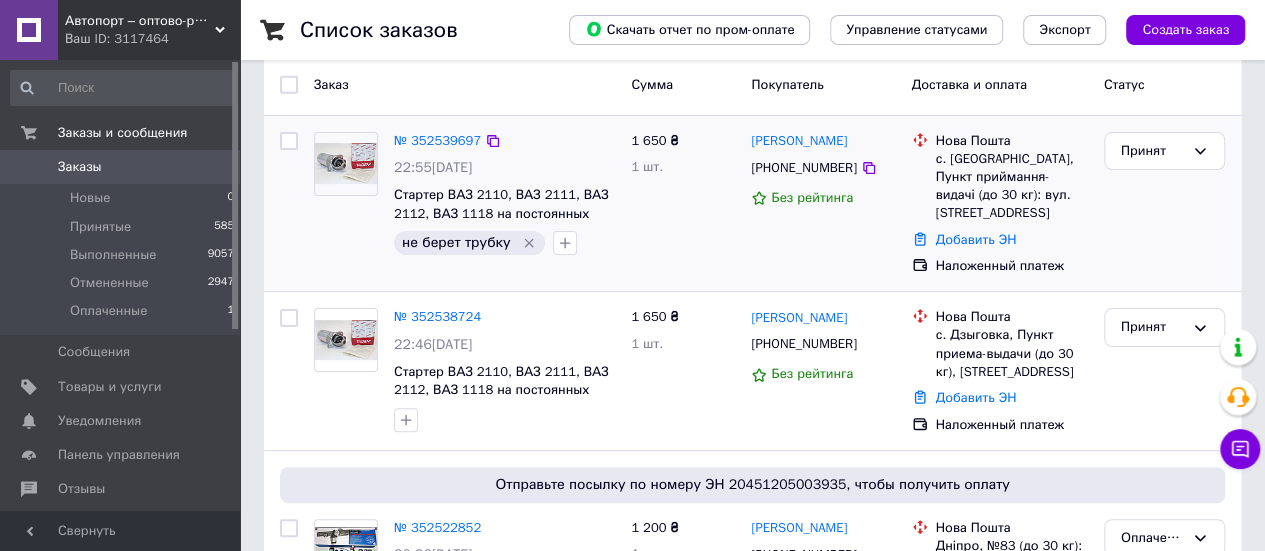 click 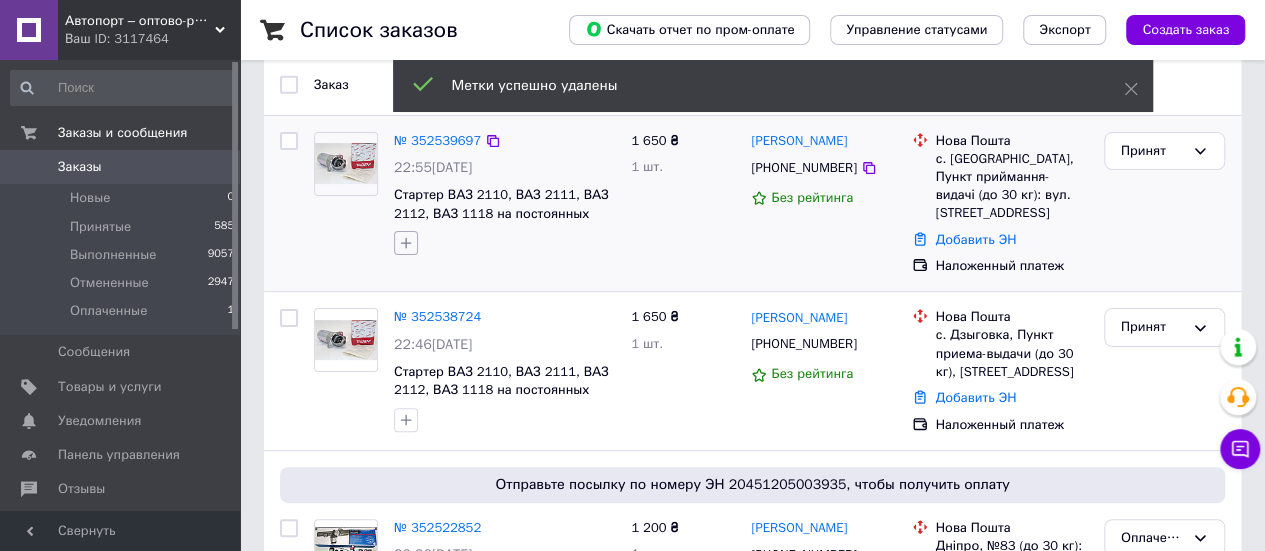 click 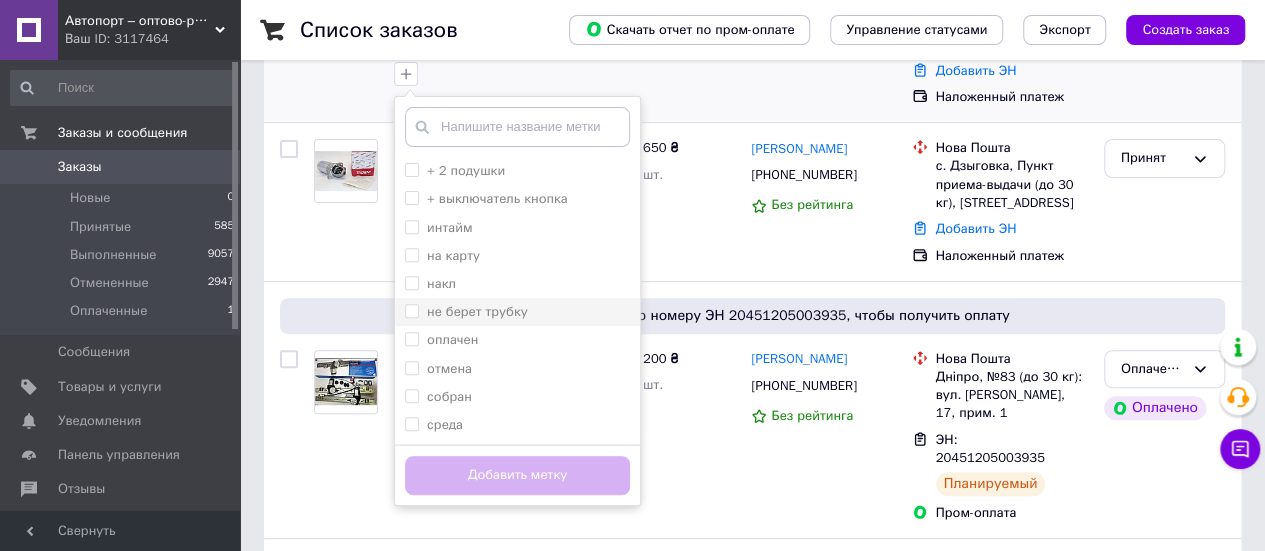 scroll, scrollTop: 300, scrollLeft: 0, axis: vertical 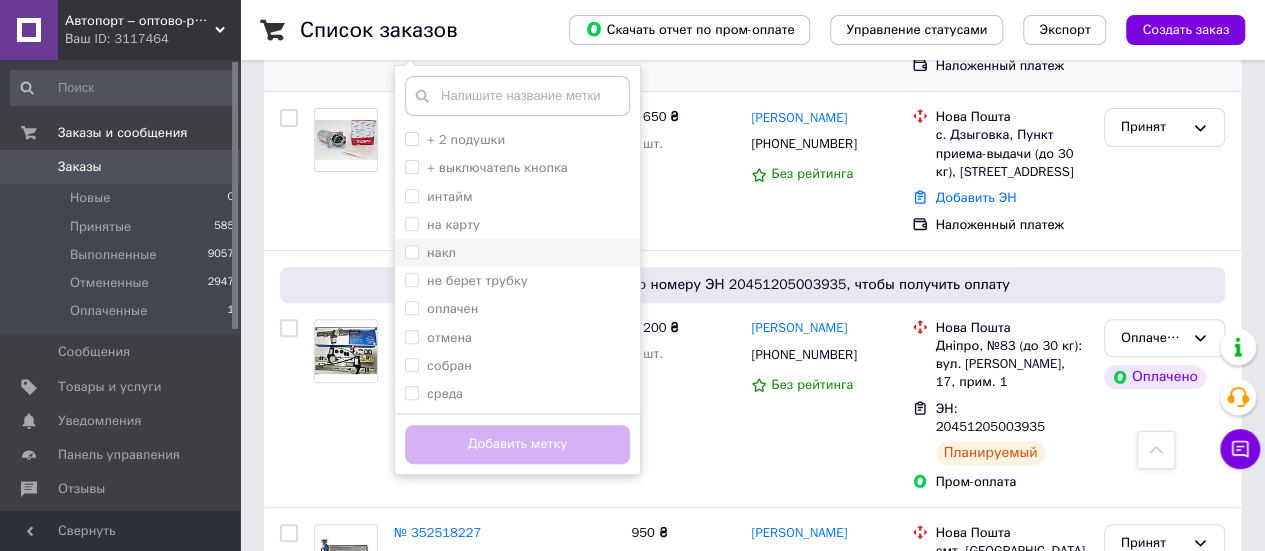 click on "накл" at bounding box center (411, 251) 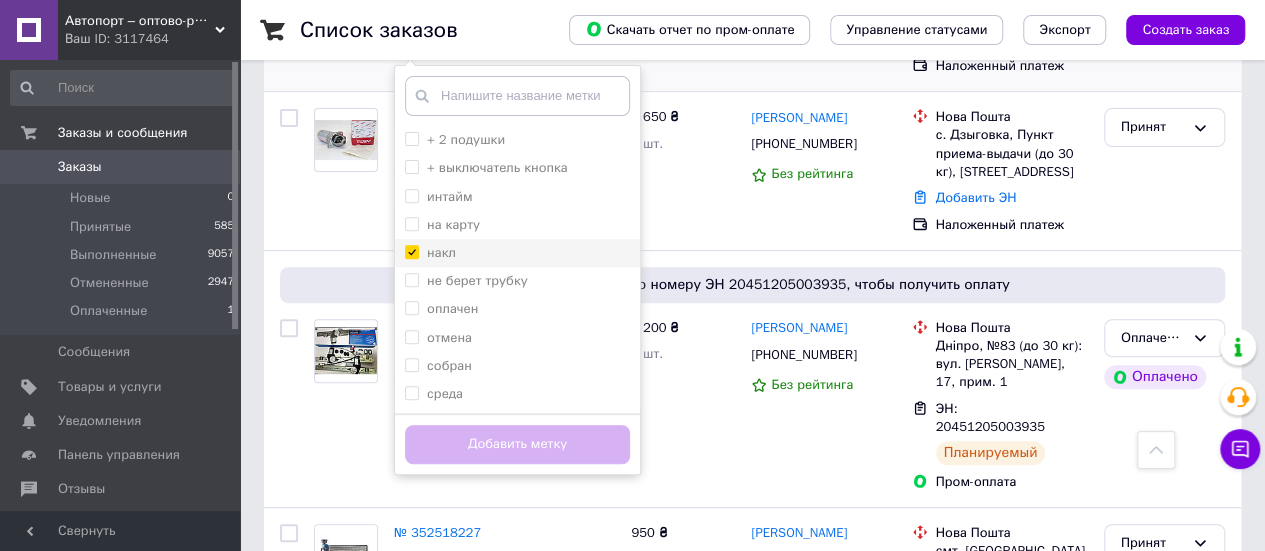 checkbox on "true" 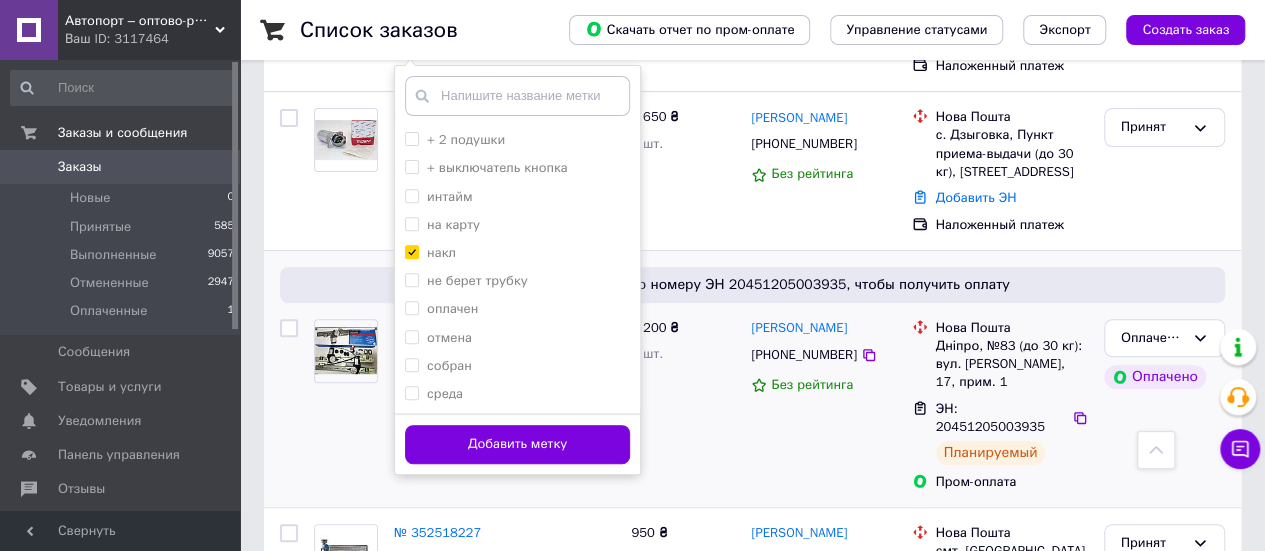 click on "Добавить метку" at bounding box center [517, 444] 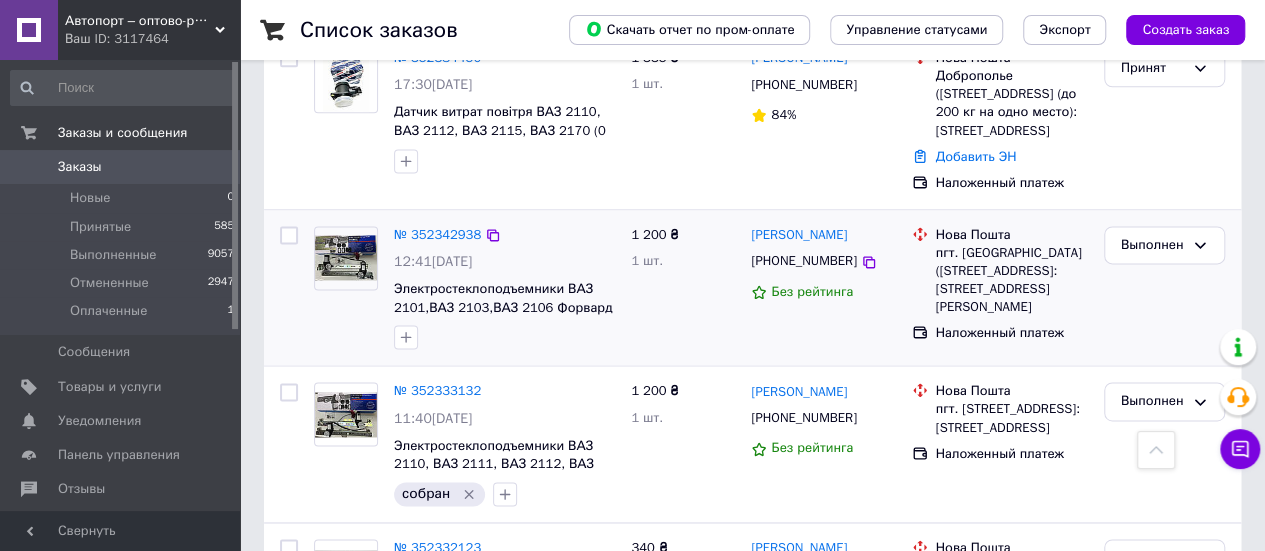 scroll, scrollTop: 1300, scrollLeft: 0, axis: vertical 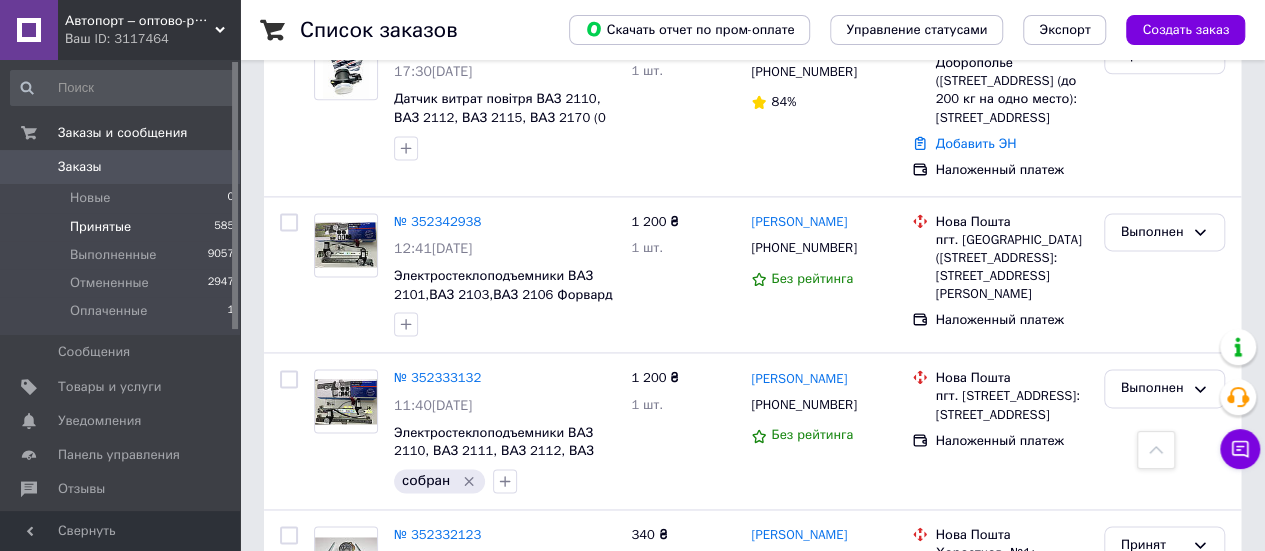 click on "Принятые" at bounding box center (100, 227) 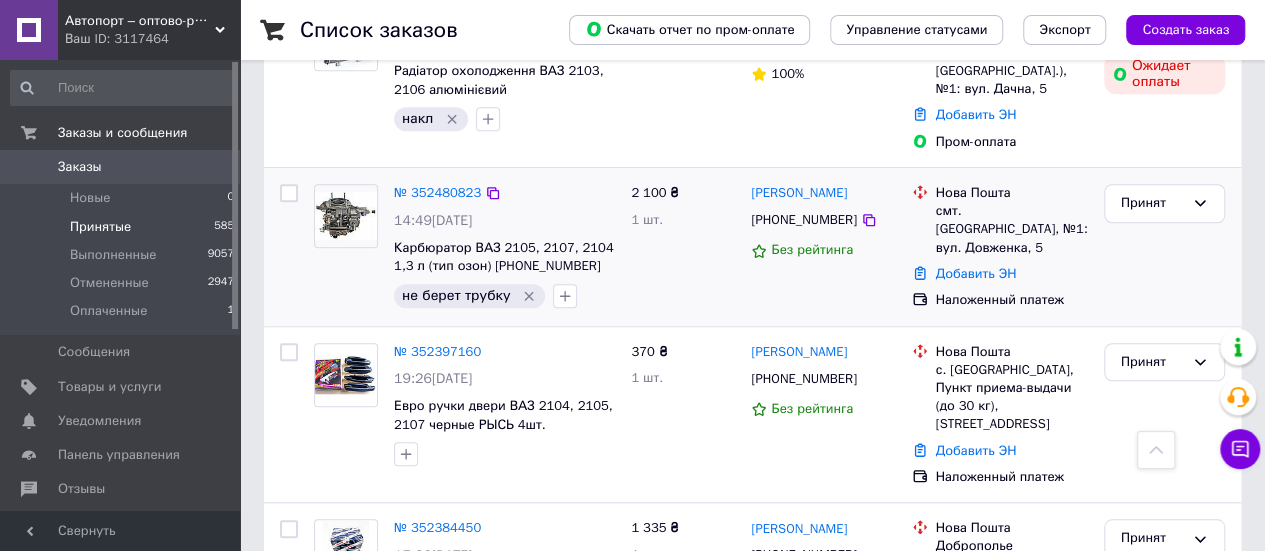 scroll, scrollTop: 600, scrollLeft: 0, axis: vertical 